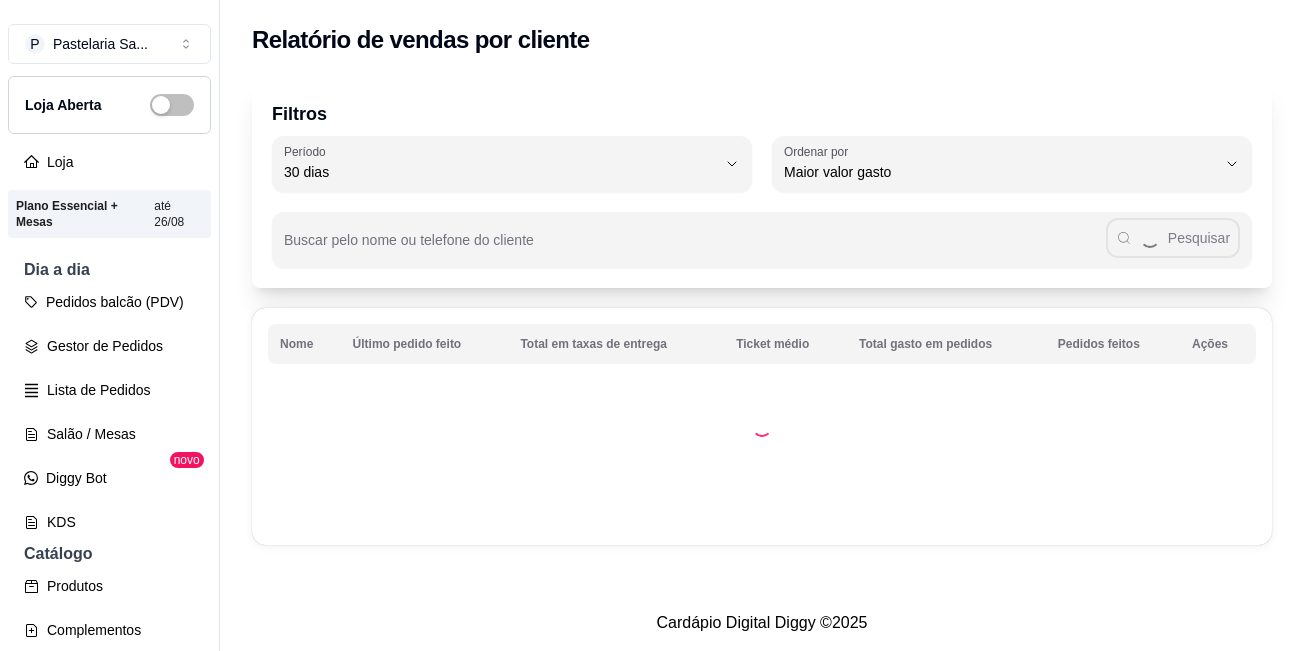 select on "30" 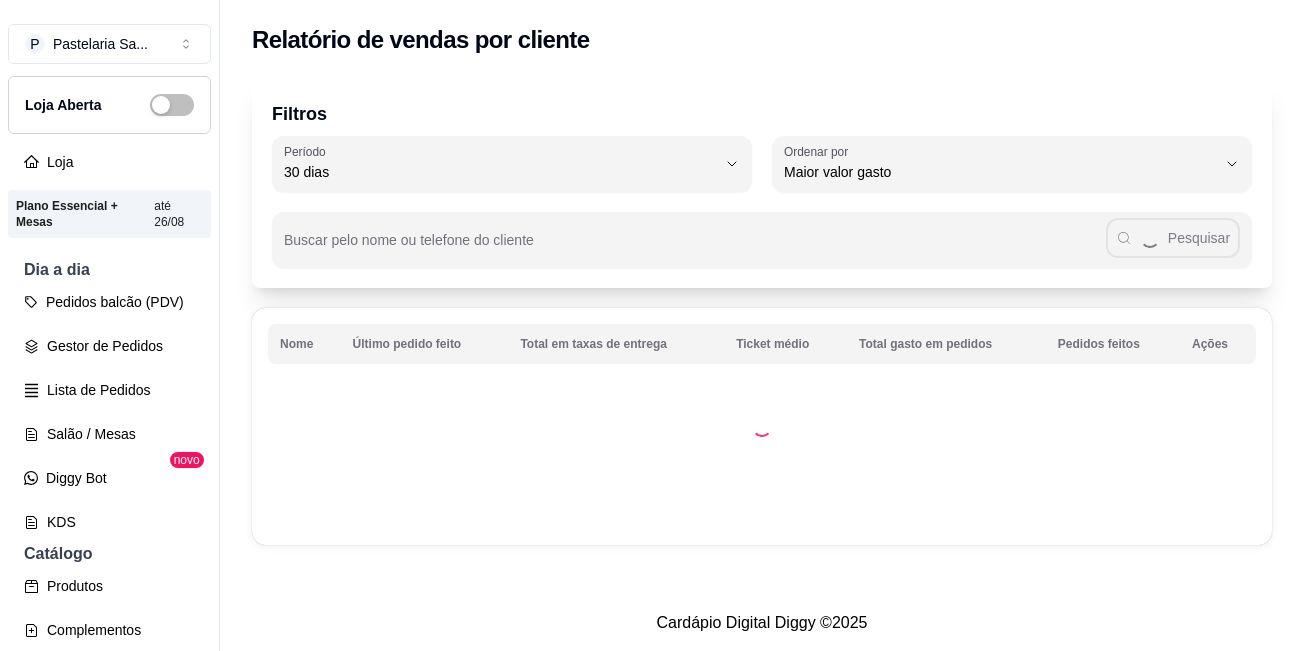 scroll, scrollTop: 0, scrollLeft: 0, axis: both 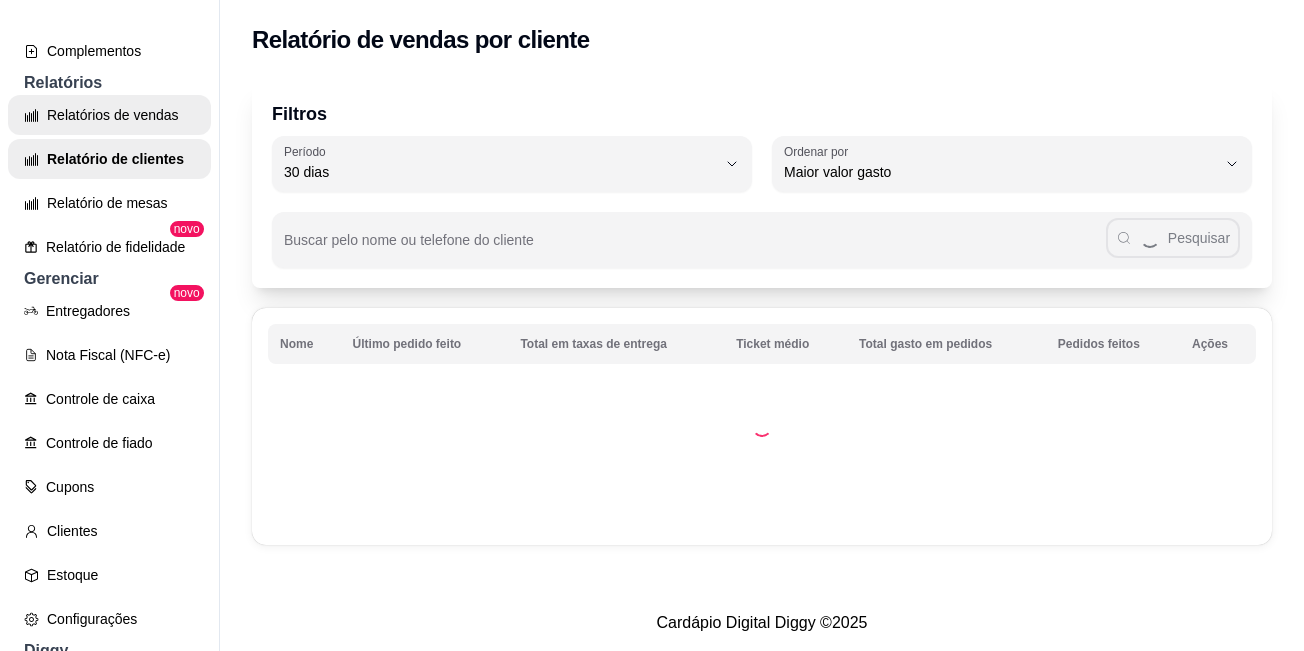 click on "Relatórios de vendas" at bounding box center (109, 115) 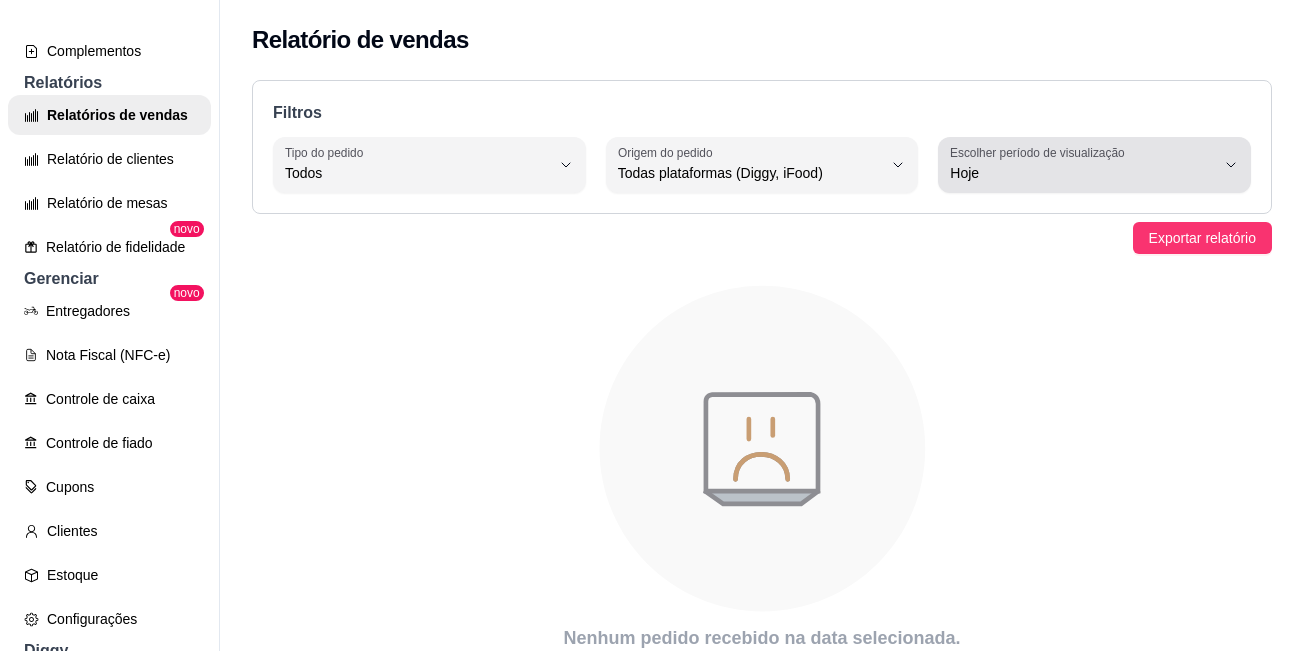 click on "Hoje" at bounding box center [1082, 173] 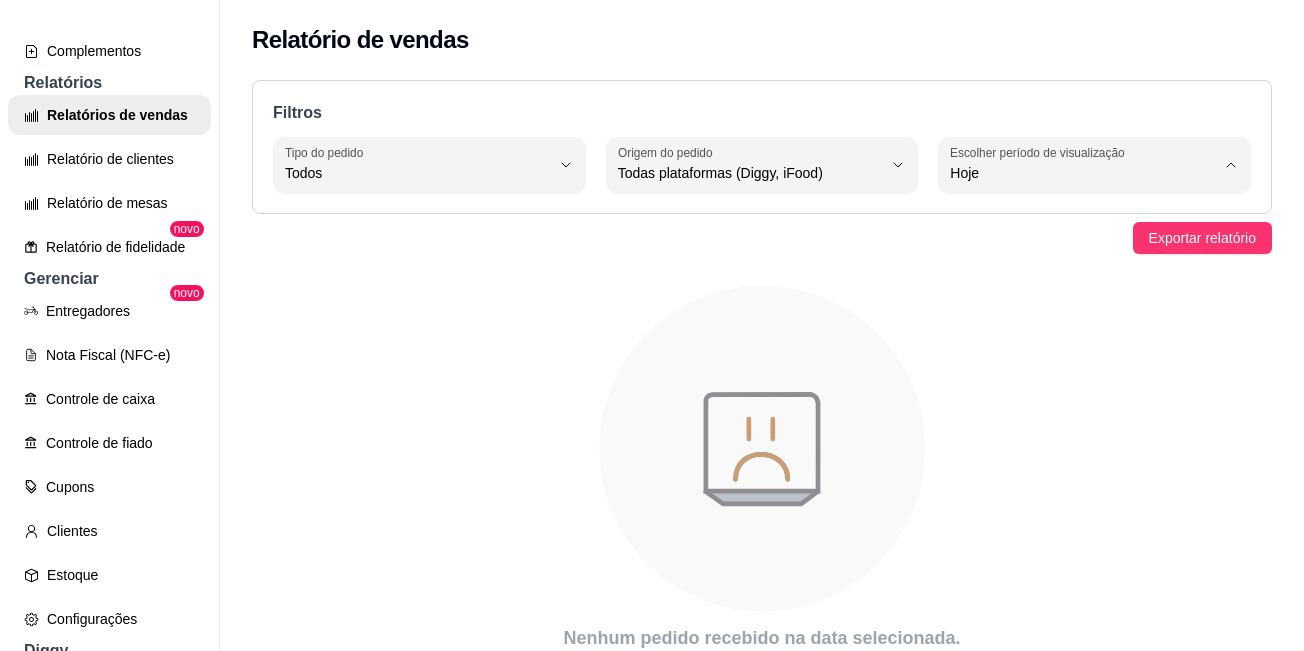click on "Ontem" at bounding box center [1072, 253] 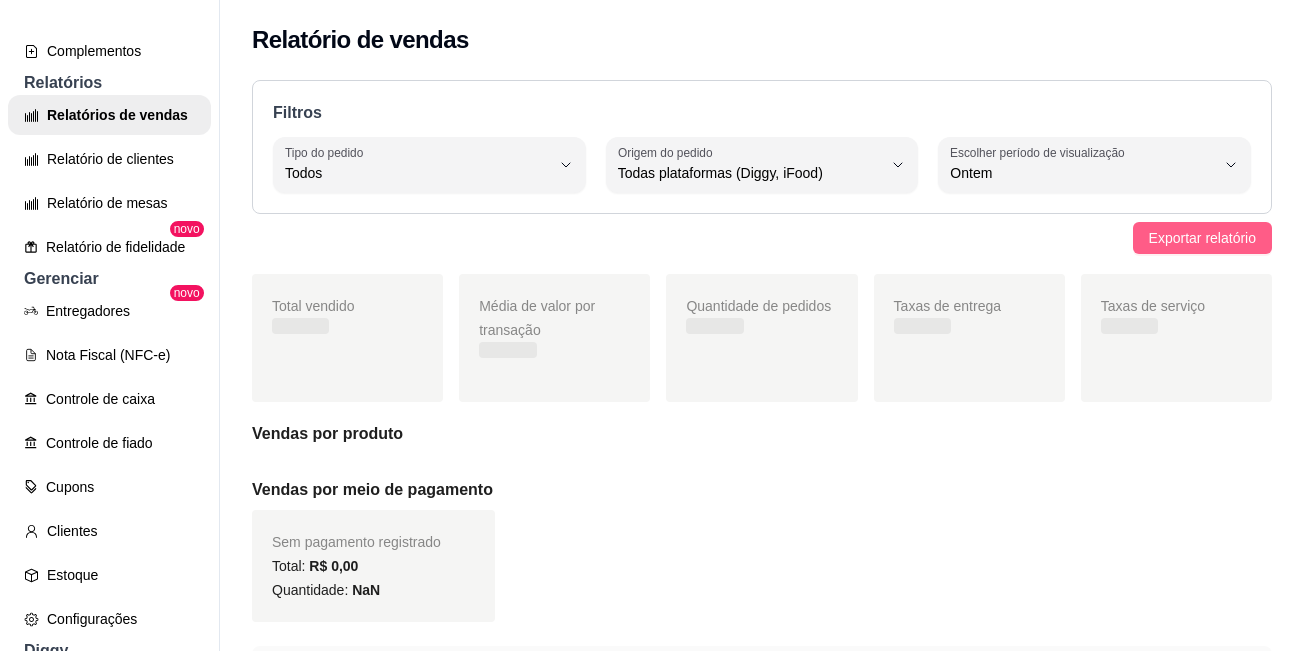 click on "Exportar relatório" at bounding box center (1202, 238) 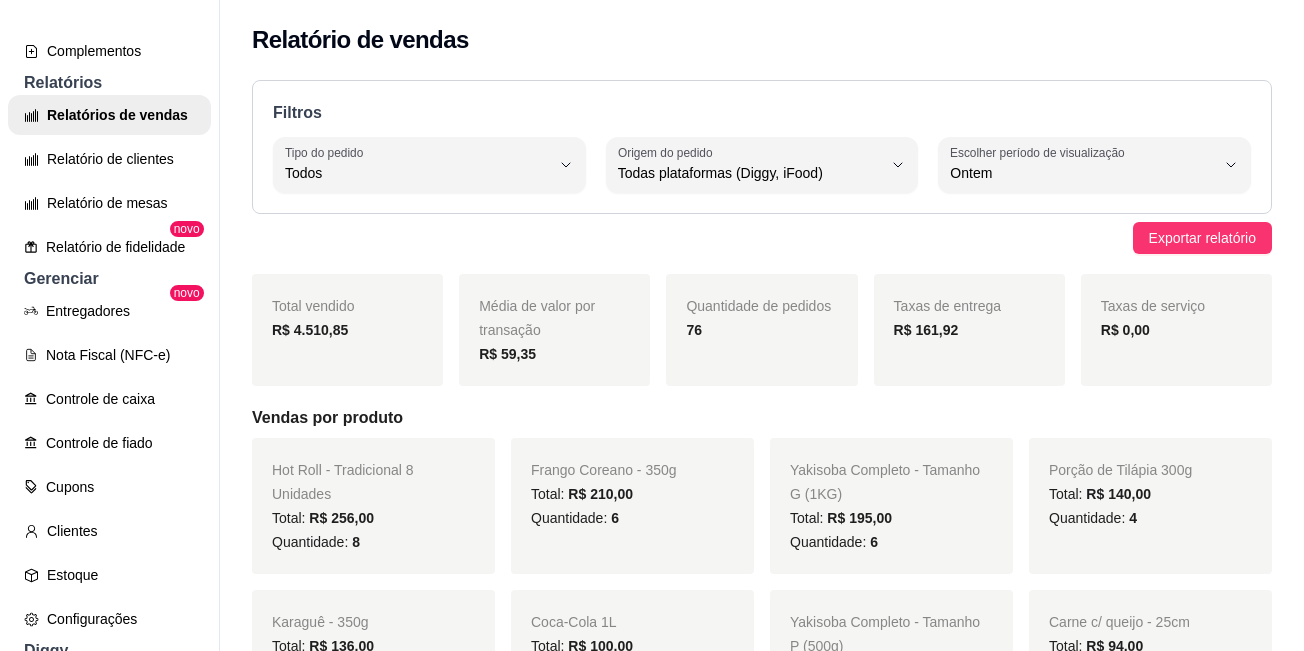 drag, startPoint x: 1263, startPoint y: 146, endPoint x: 1263, endPoint y: 170, distance: 24 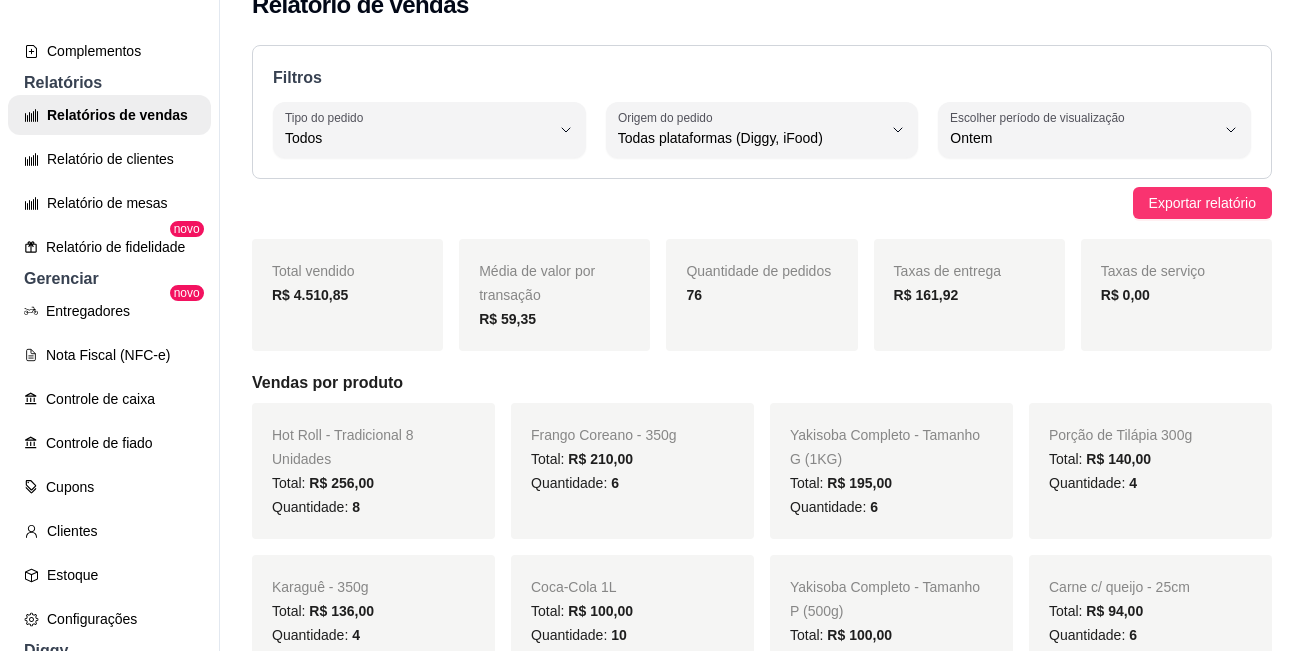 scroll, scrollTop: 0, scrollLeft: 0, axis: both 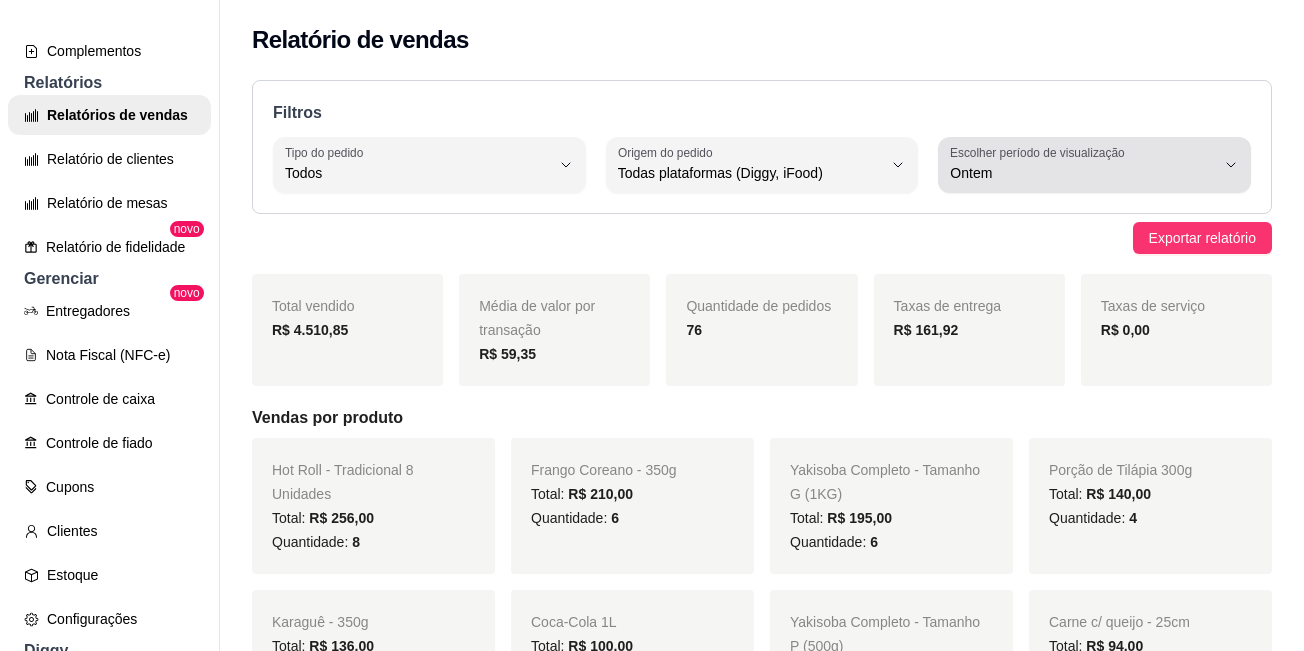 click on "Escolher período de visualização" at bounding box center (1040, 152) 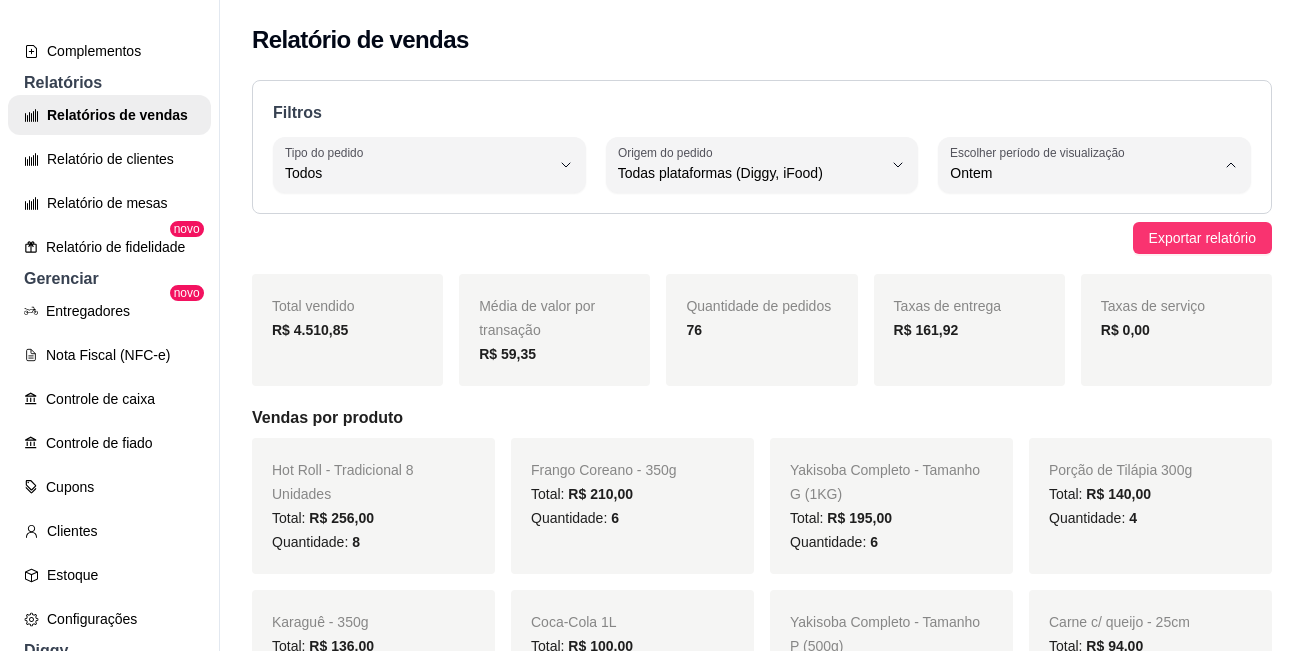 click on "7 dias" at bounding box center [1082, 286] 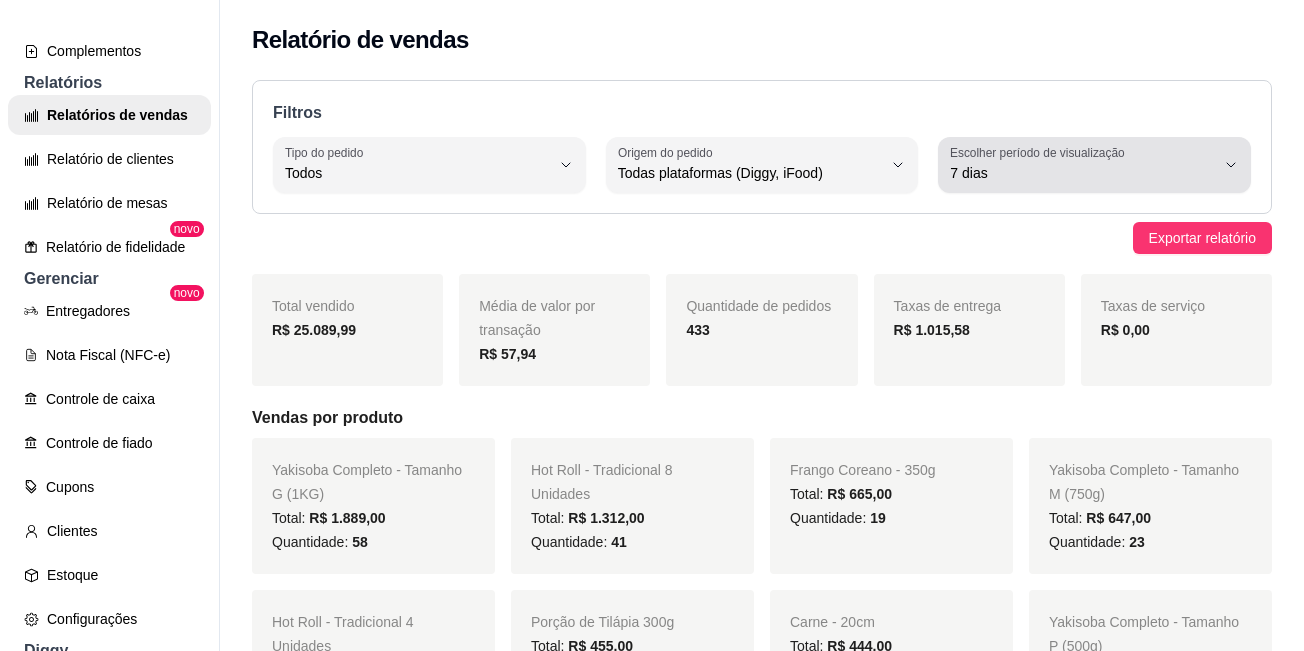 click on "7 dias" at bounding box center [1082, 173] 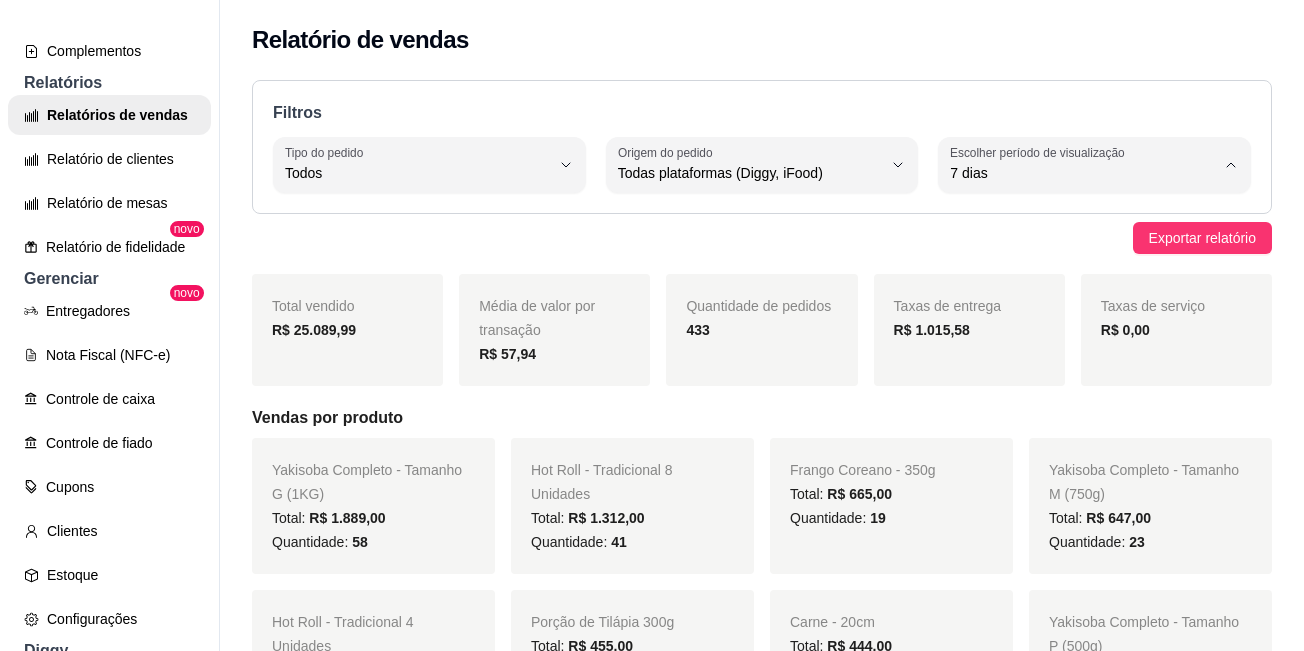 click on "30 dias" at bounding box center [1072, 351] 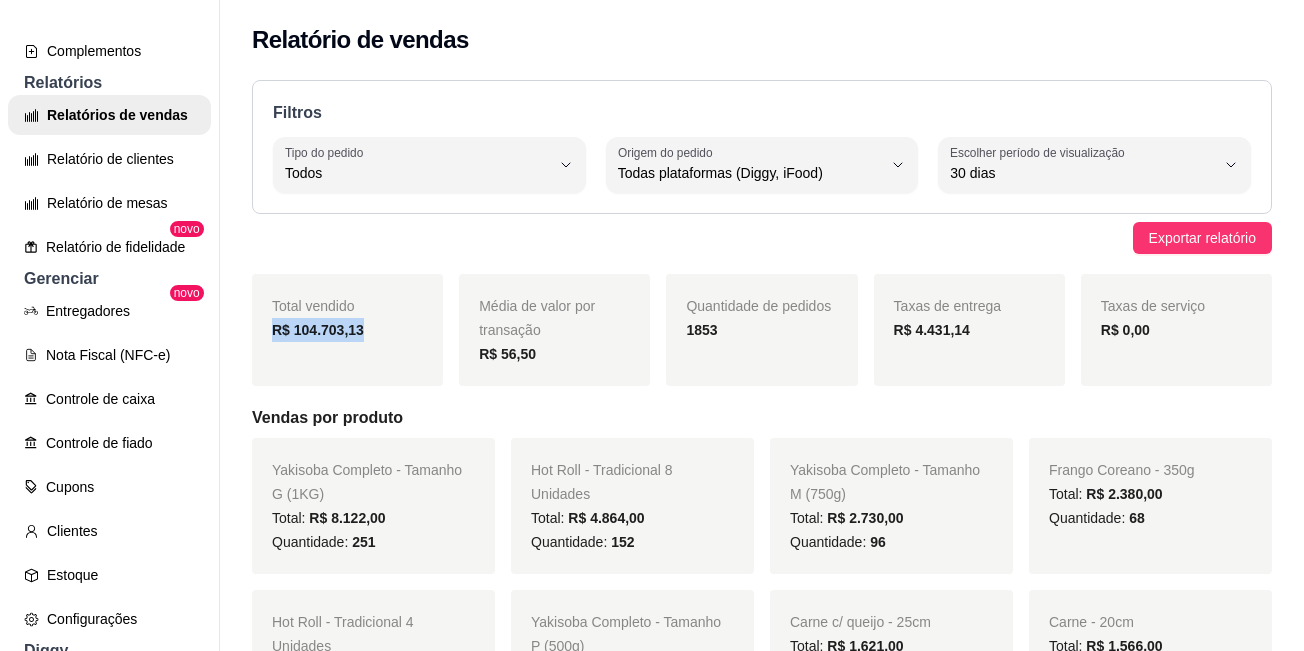 drag, startPoint x: 276, startPoint y: 332, endPoint x: 388, endPoint y: 350, distance: 113.43721 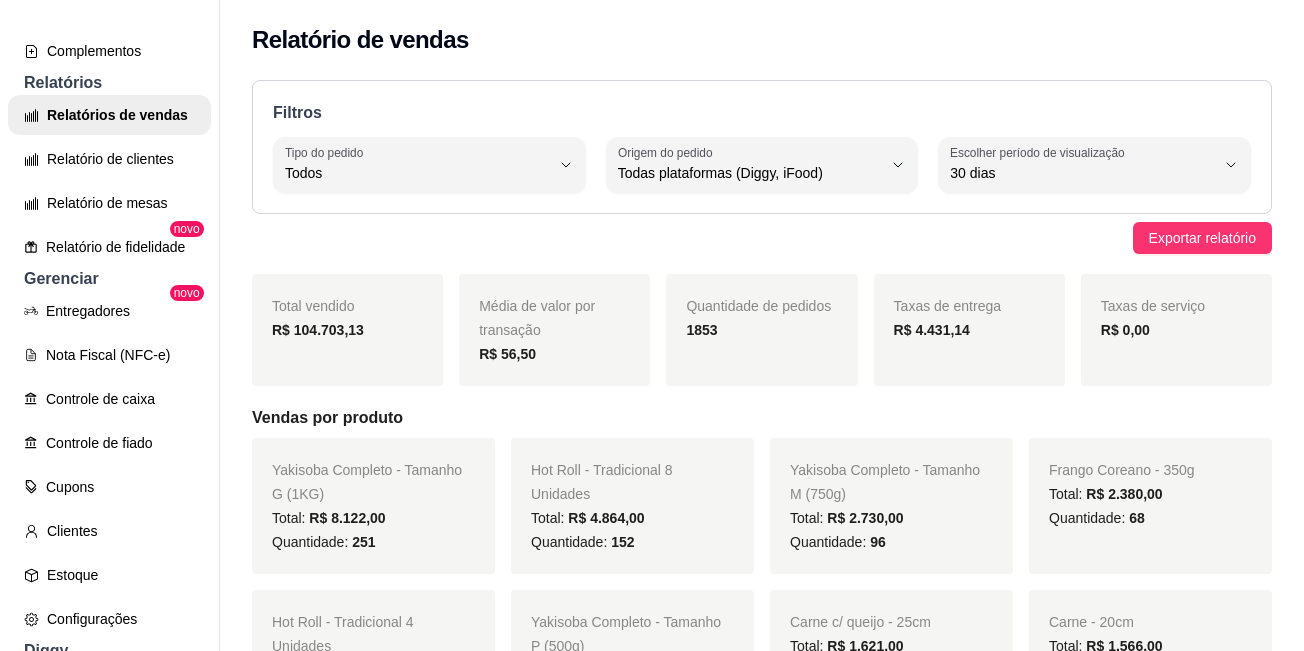 drag, startPoint x: 461, startPoint y: 397, endPoint x: 472, endPoint y: 405, distance: 13.601471 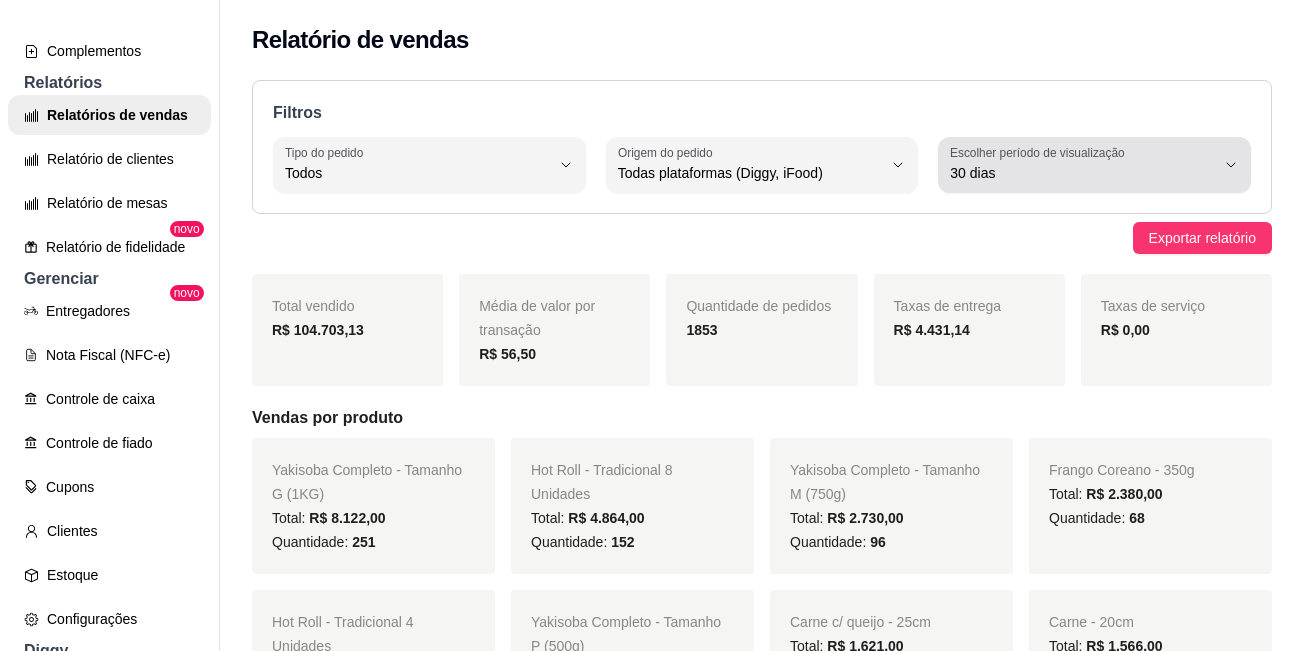 click on "30 dias" at bounding box center (1082, 165) 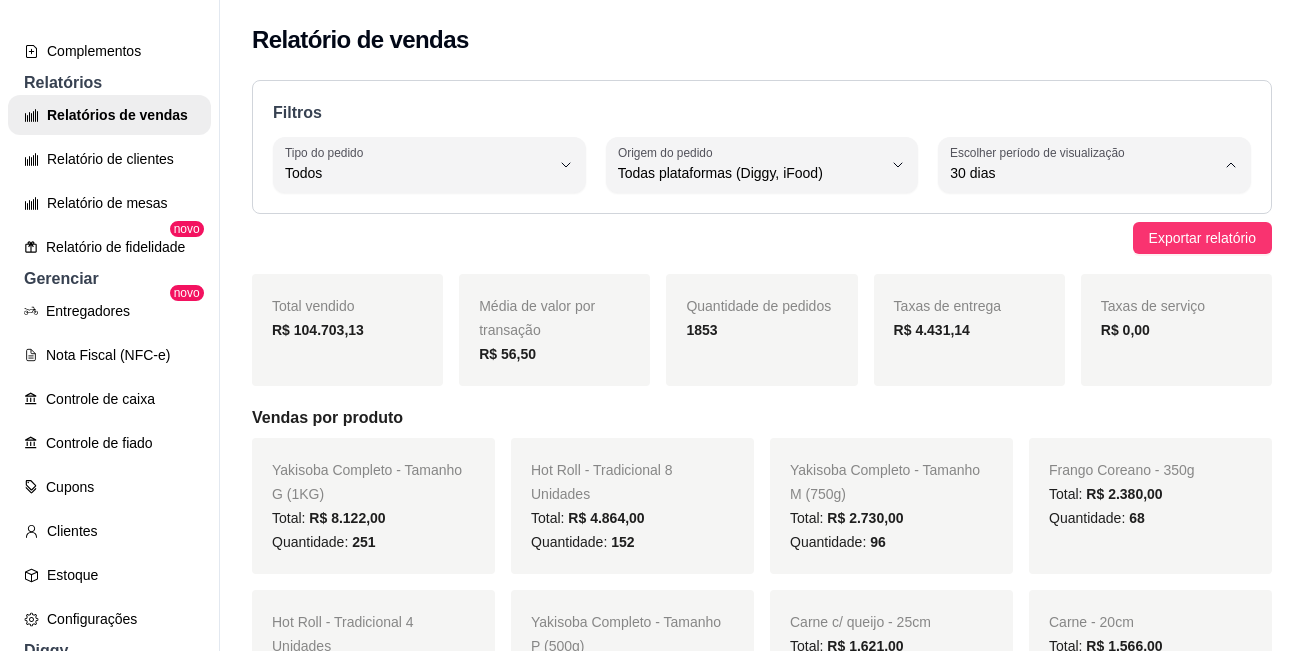 click on "45 dias" at bounding box center (1072, 384) 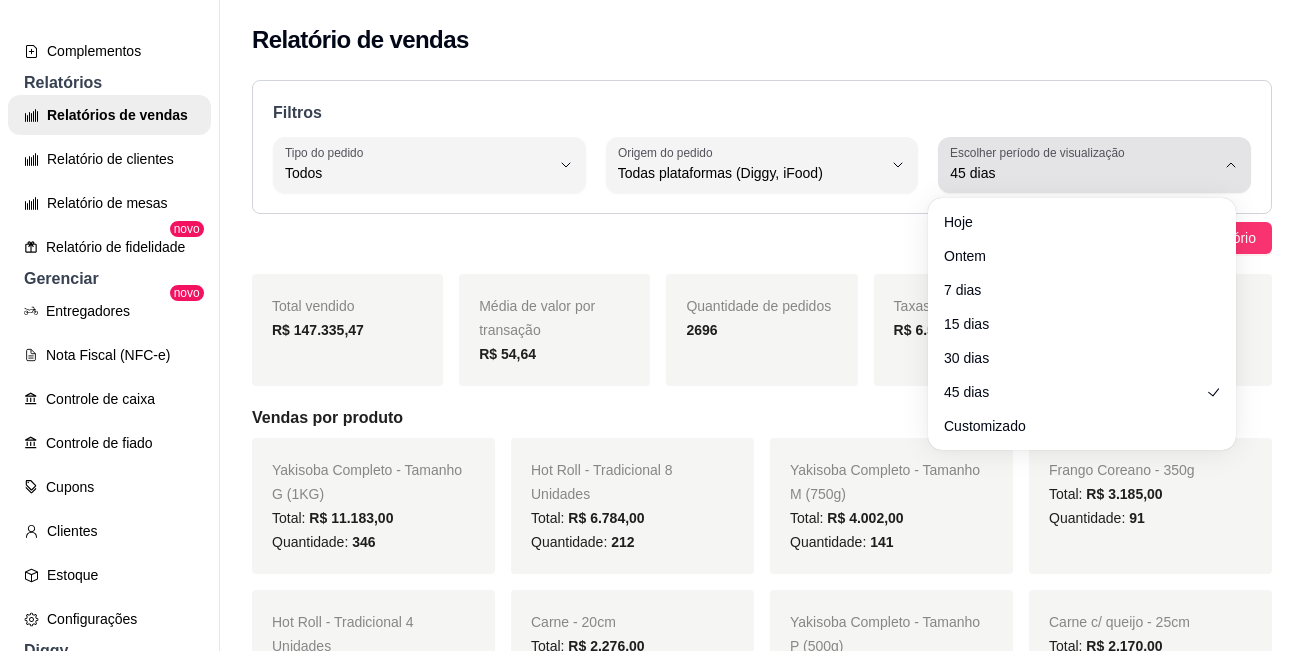 click on "Escolher período de visualização 45 dias" at bounding box center (1094, 165) 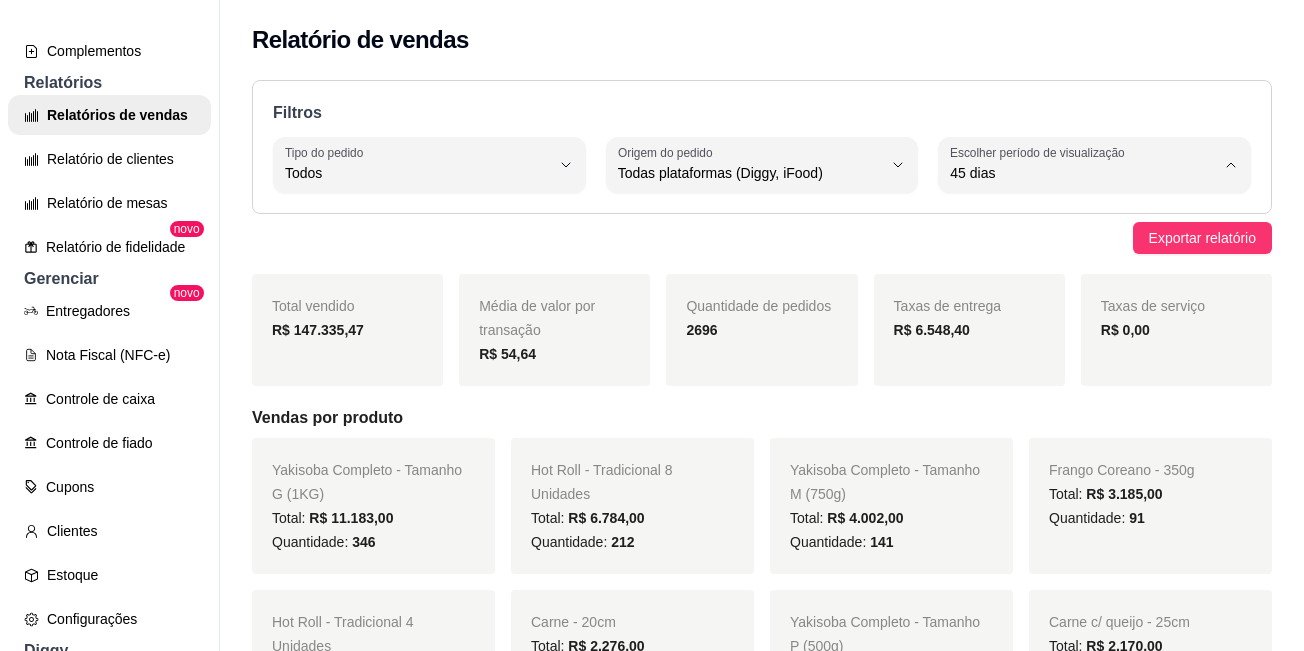 click on "Customizado" at bounding box center (1072, 416) 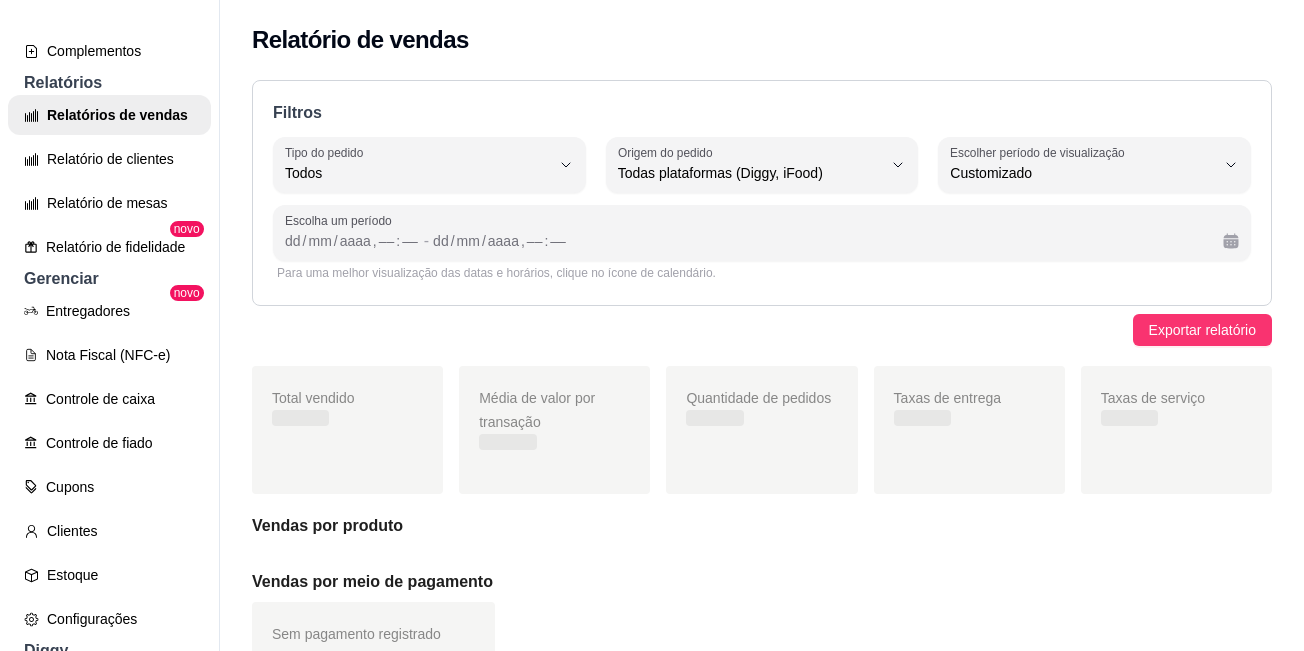 scroll, scrollTop: 19, scrollLeft: 0, axis: vertical 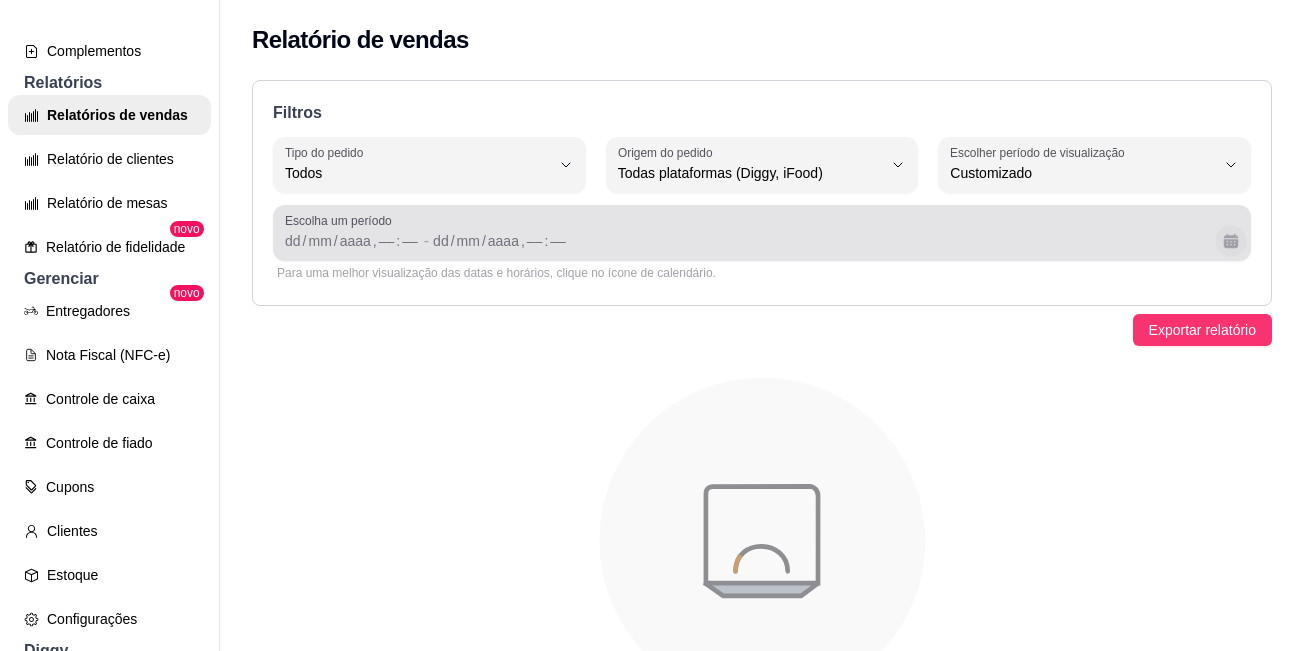 click at bounding box center [1230, 240] 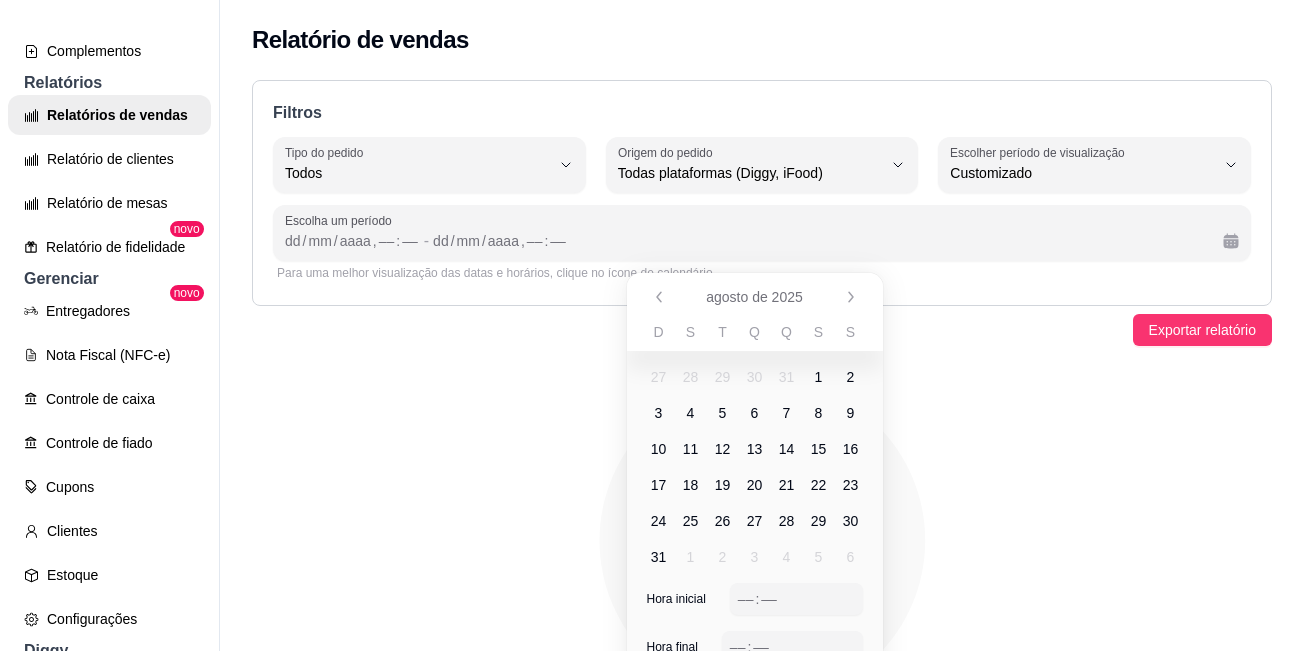 click on "3" at bounding box center (659, 413) 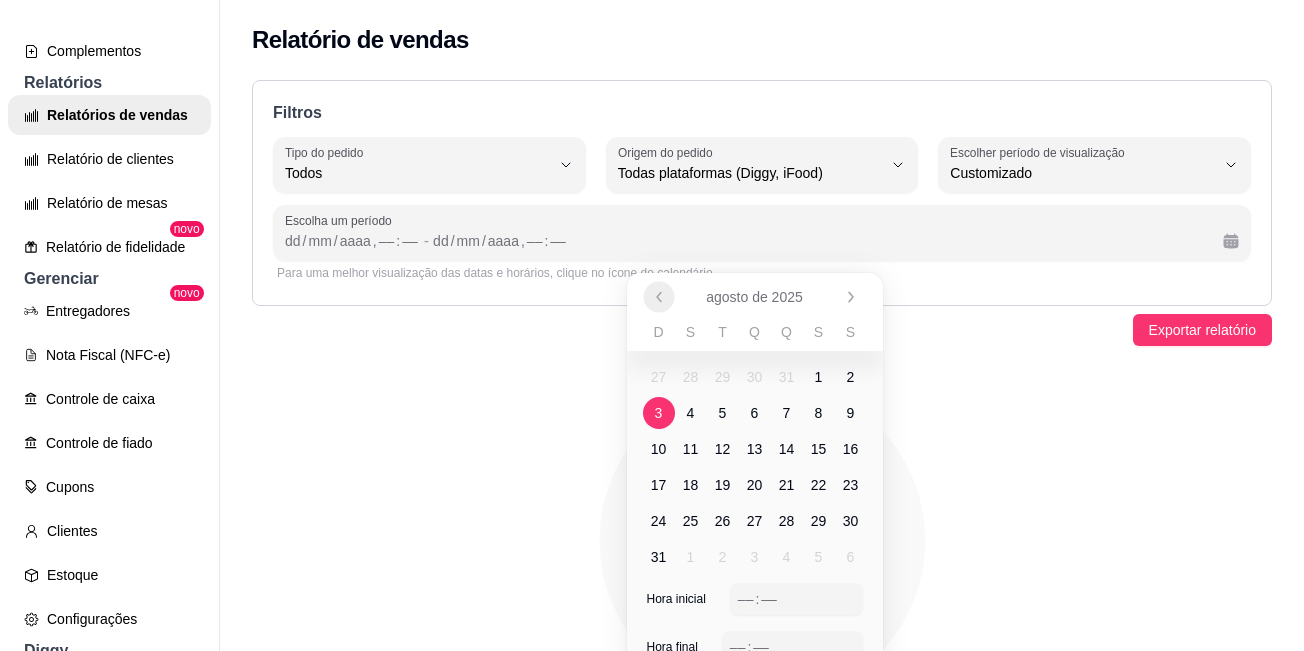 click 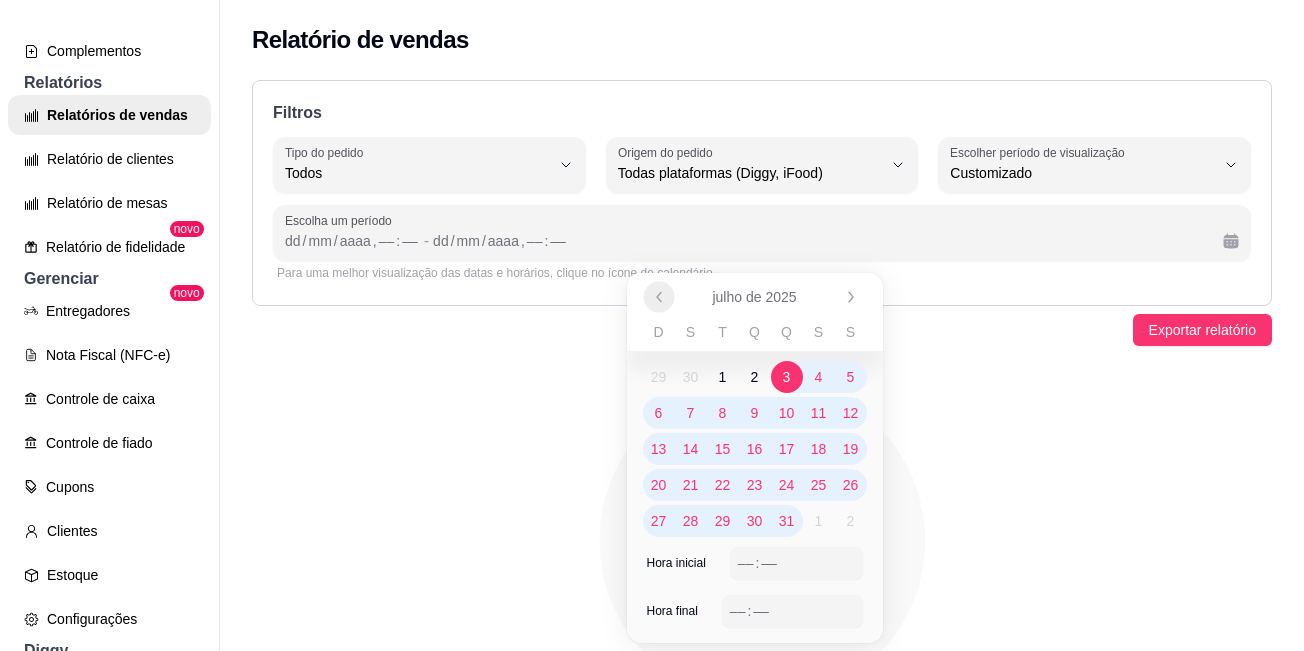click 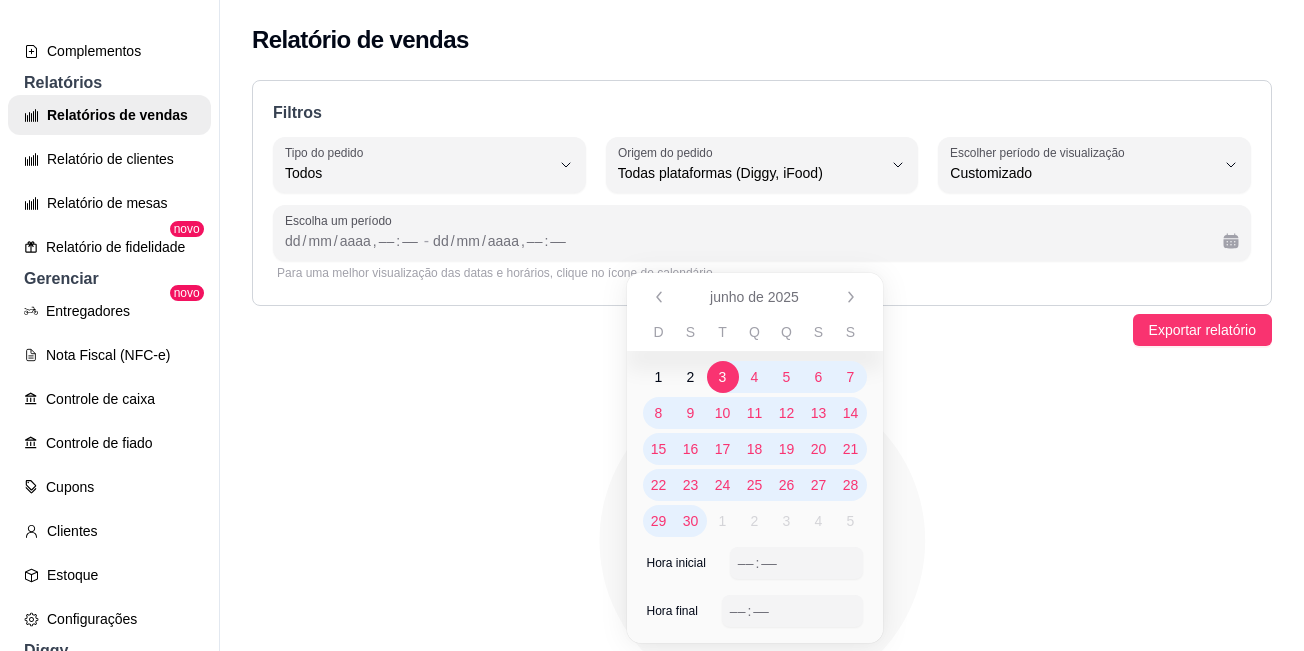 click on "3" at bounding box center [723, 377] 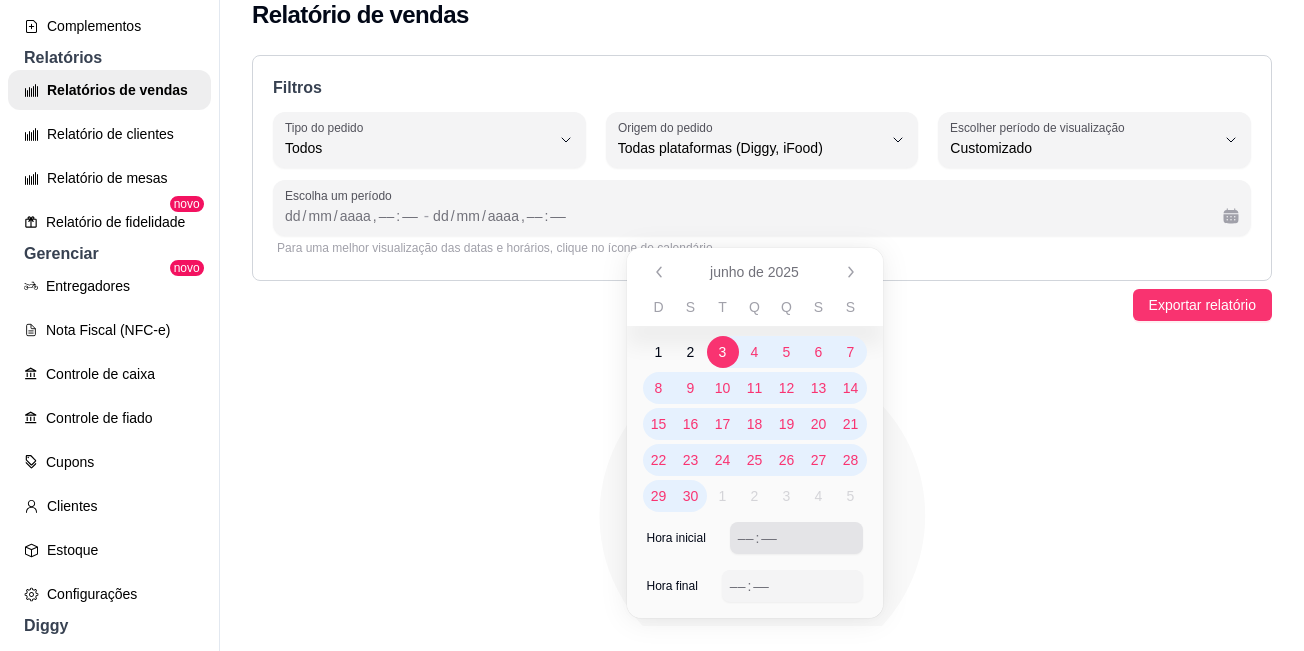 scroll, scrollTop: 32, scrollLeft: 0, axis: vertical 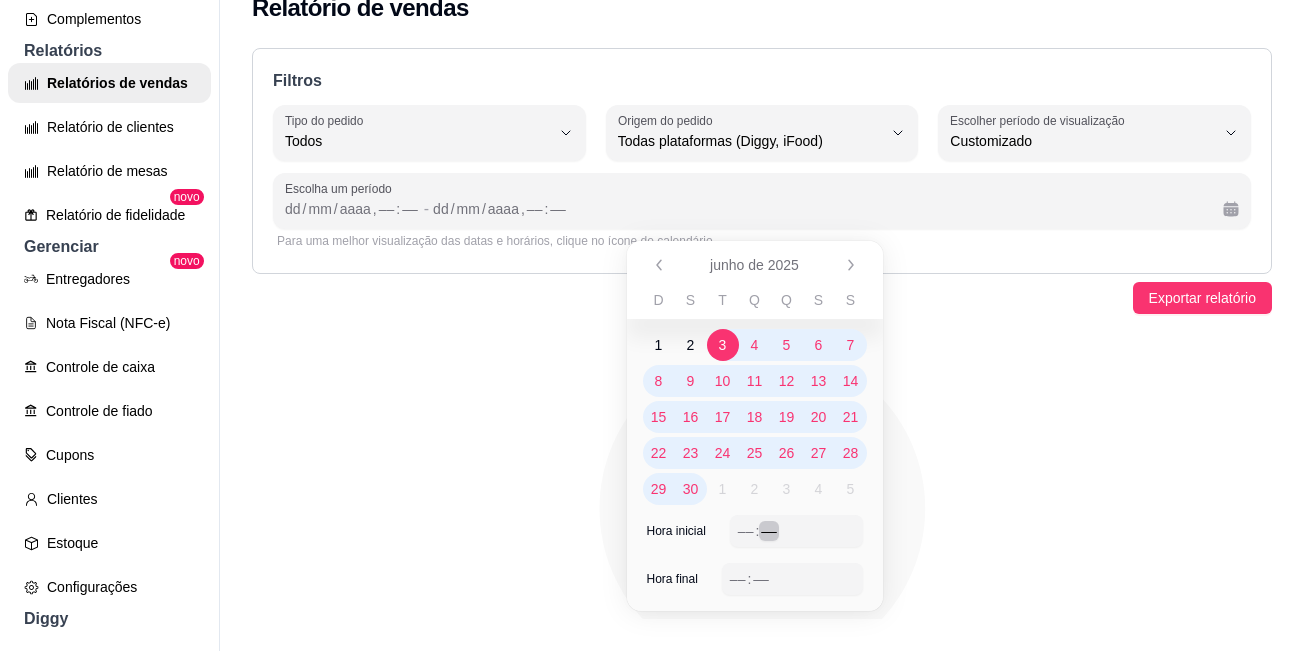 click on "––" at bounding box center [769, 531] 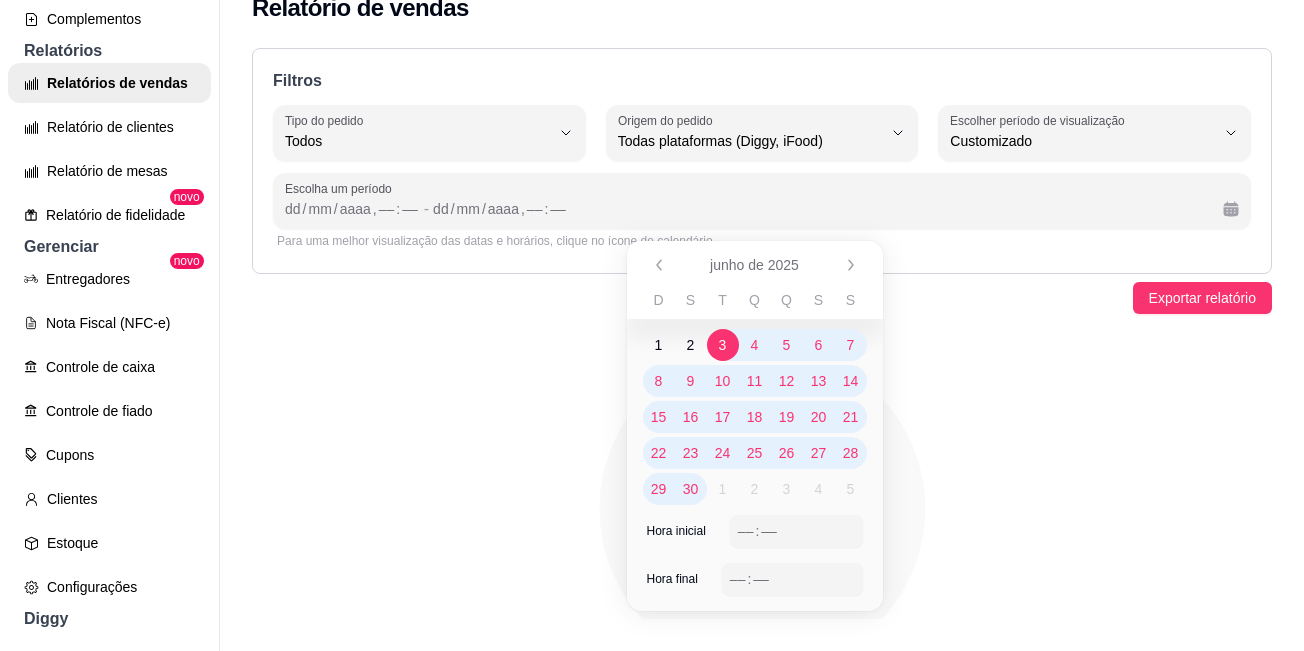 click on "3" at bounding box center (723, 345) 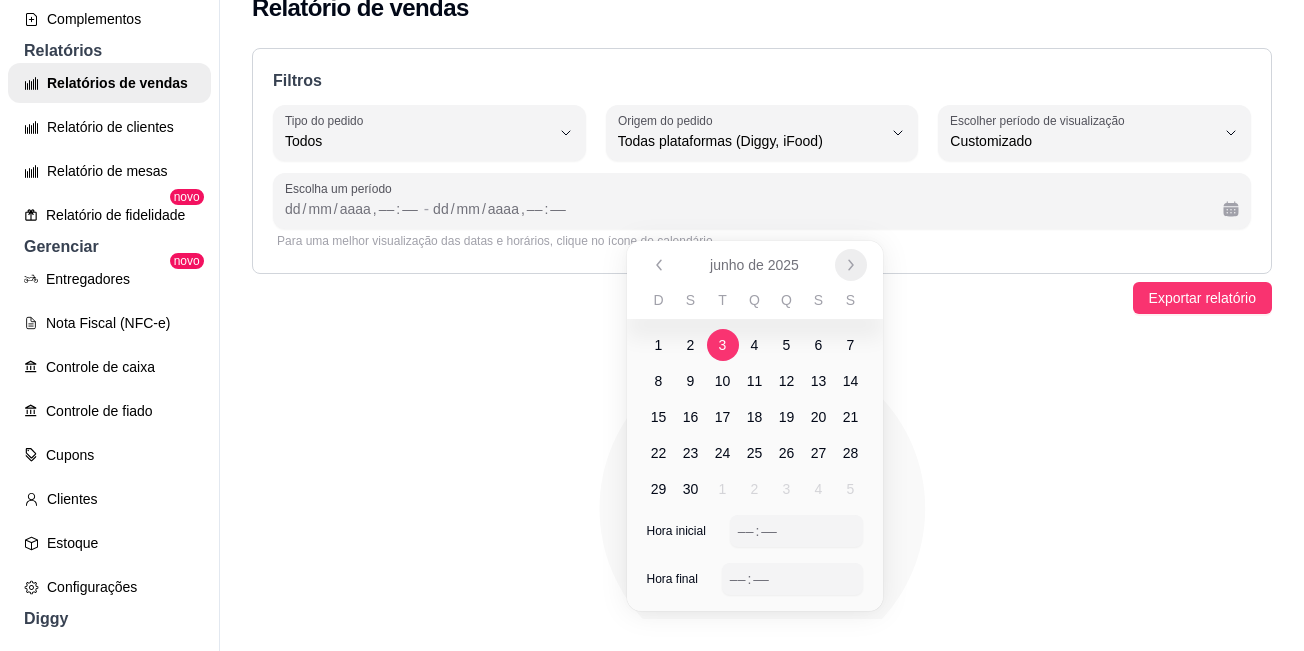 click at bounding box center (851, 265) 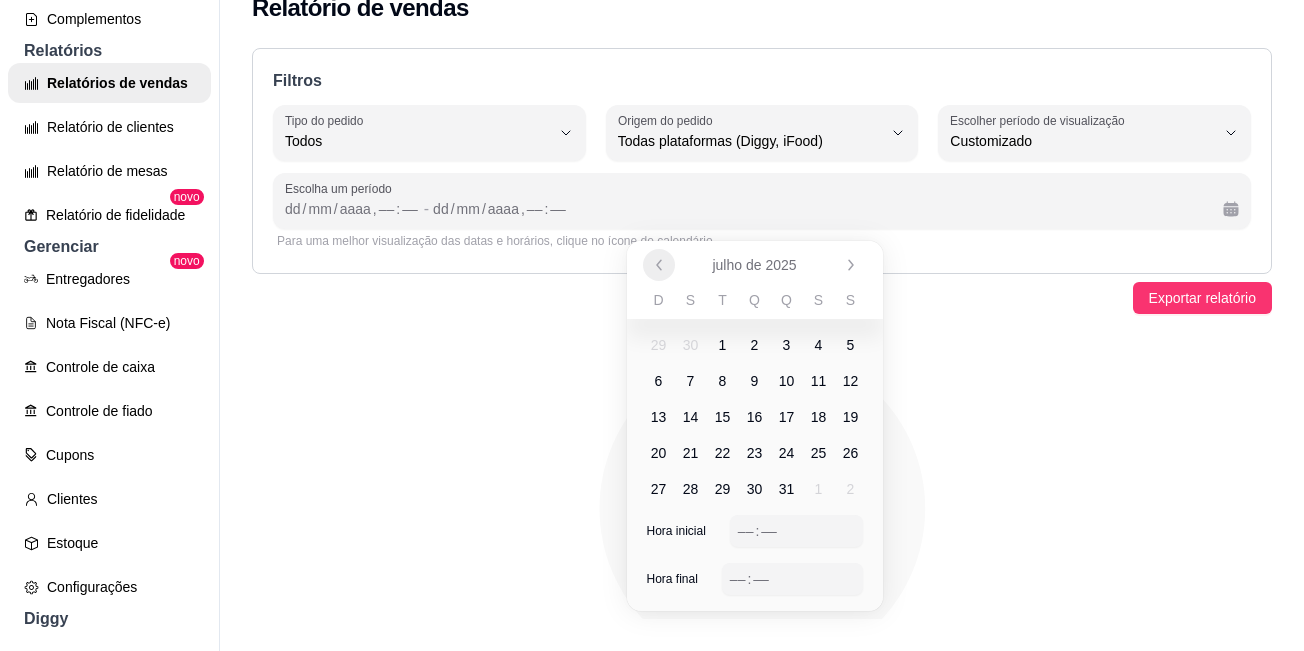 click at bounding box center [659, 265] 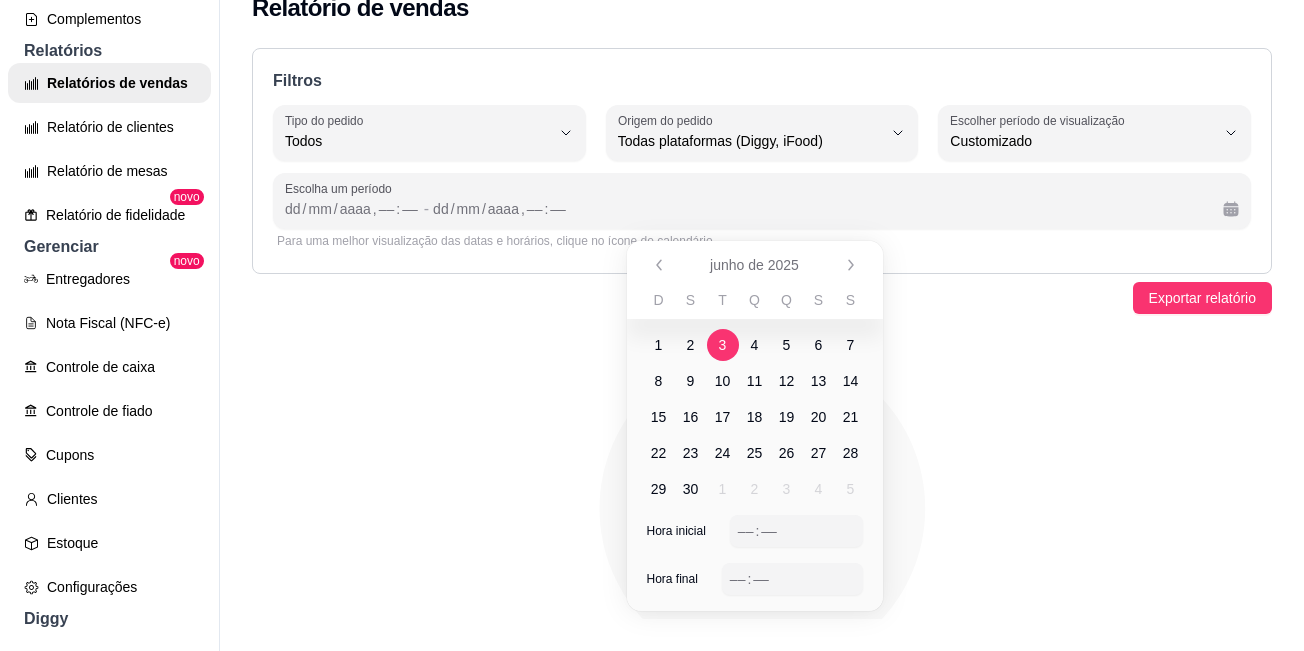 click on "3" at bounding box center (723, 345) 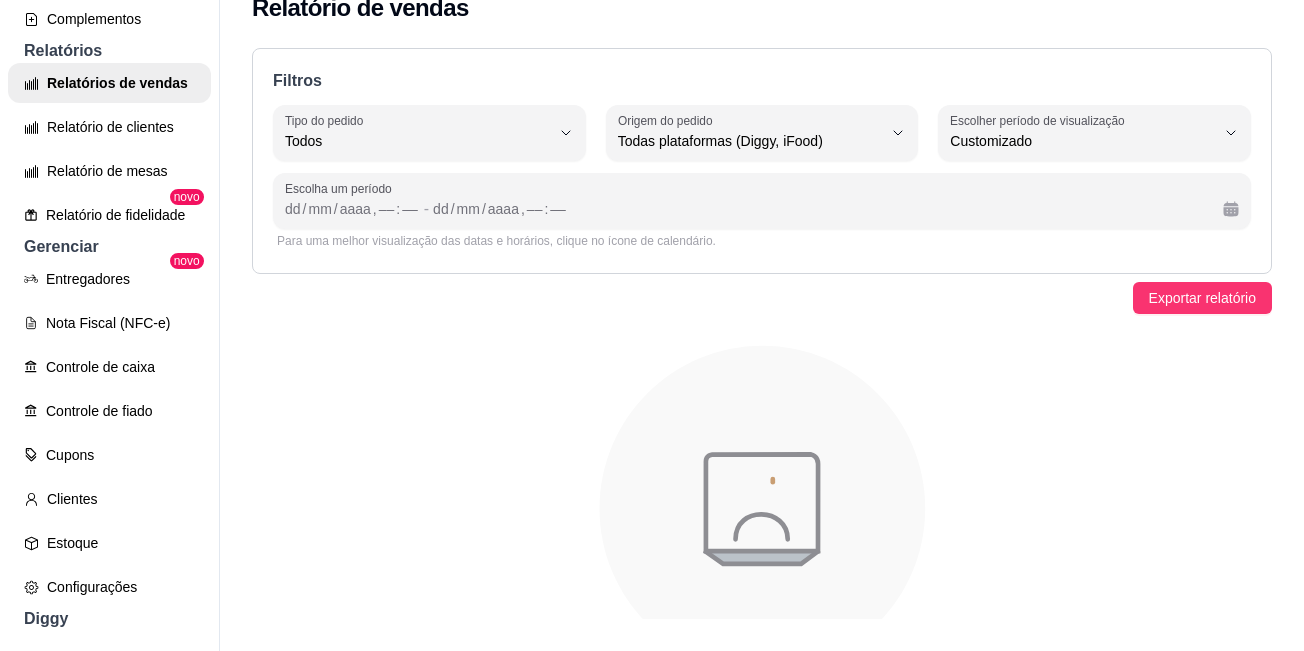 click 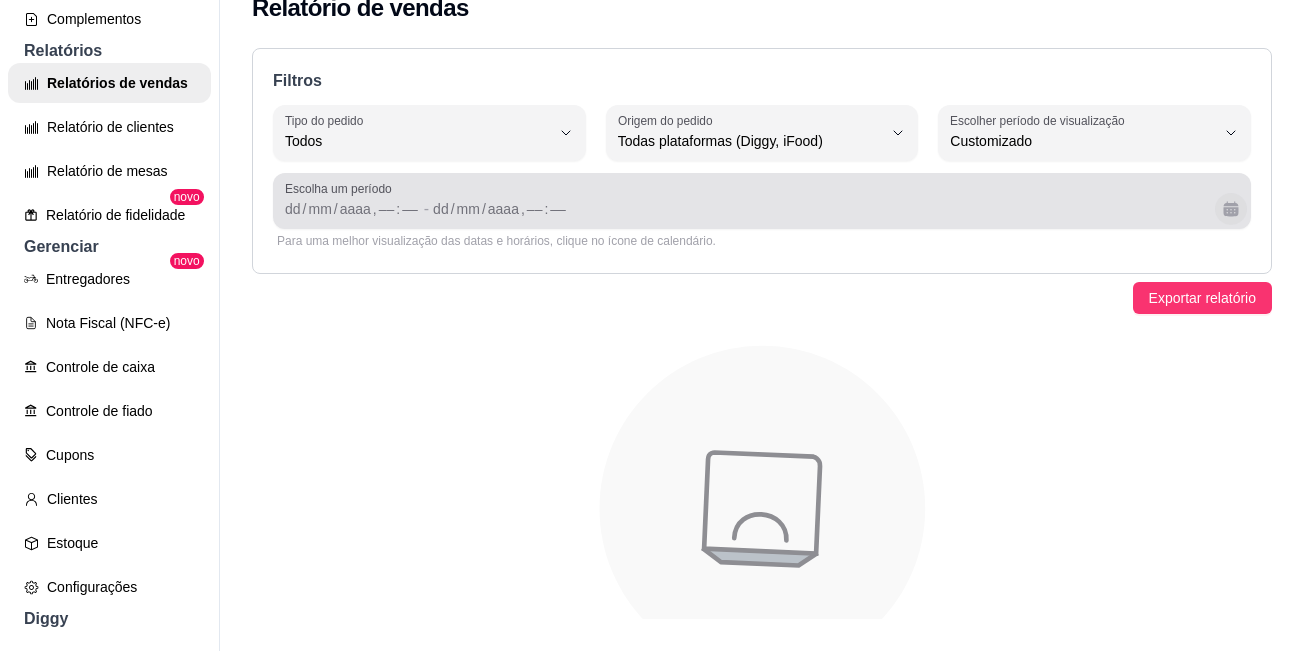 click at bounding box center (1231, 209) 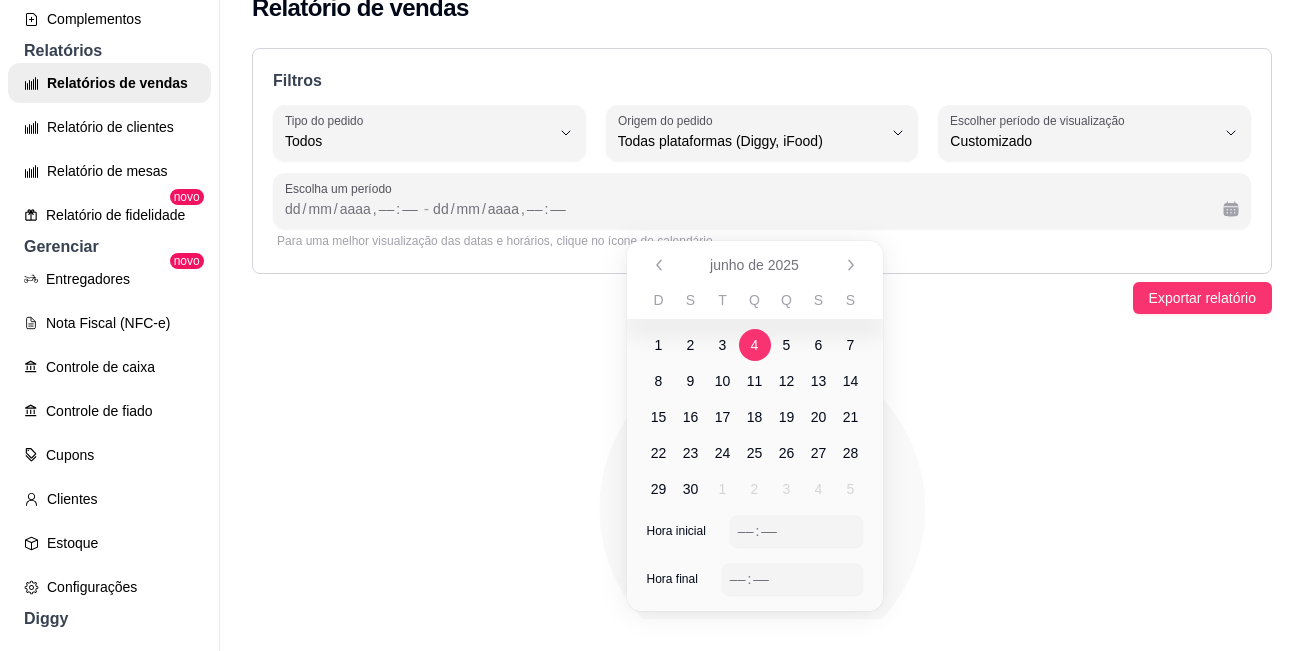 click on "4" at bounding box center [755, 345] 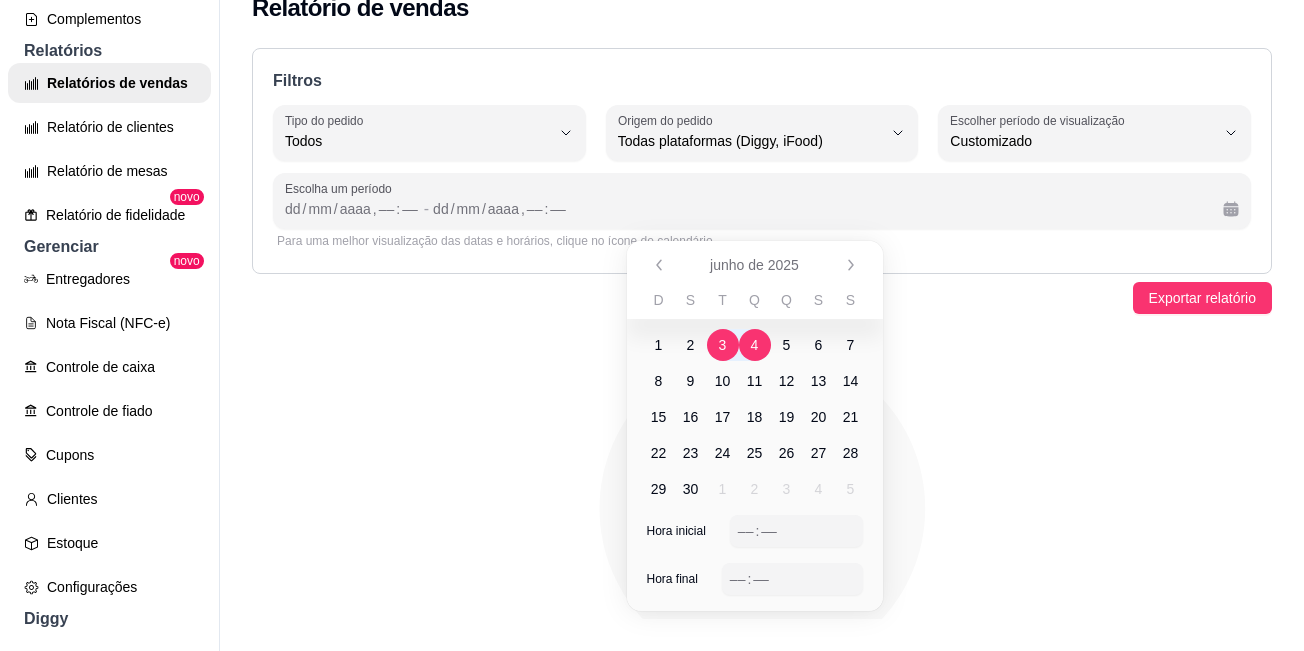 click on "3" at bounding box center [723, 345] 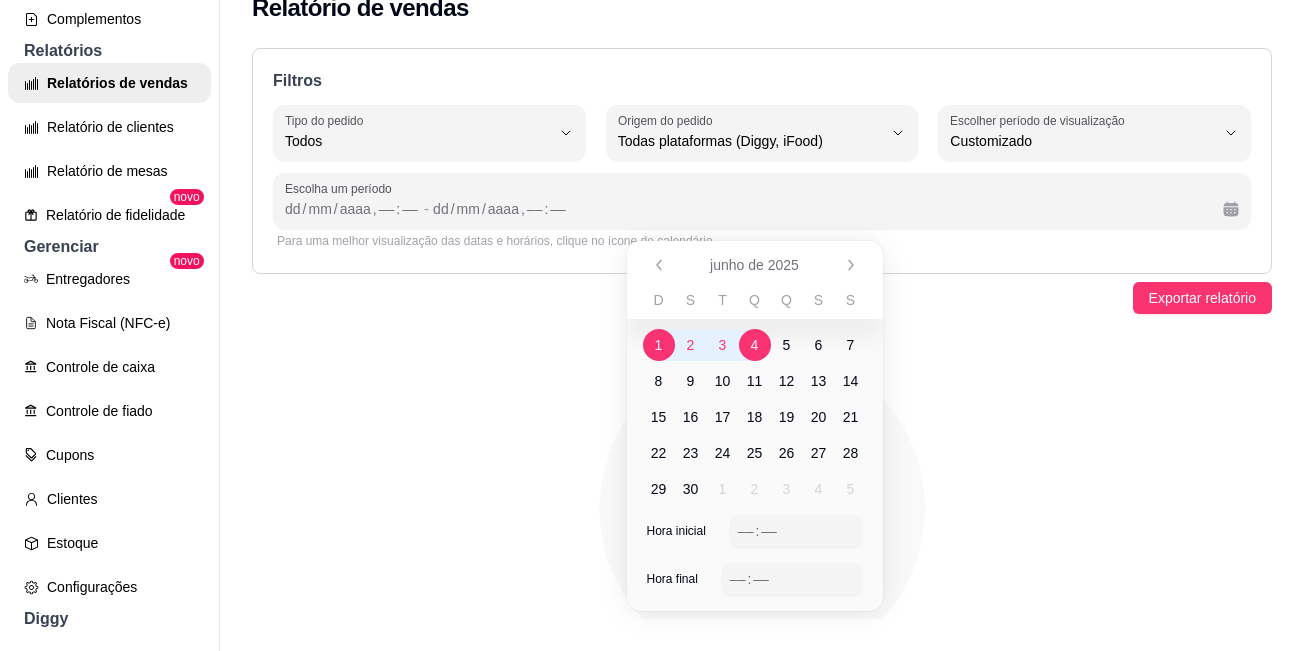 click 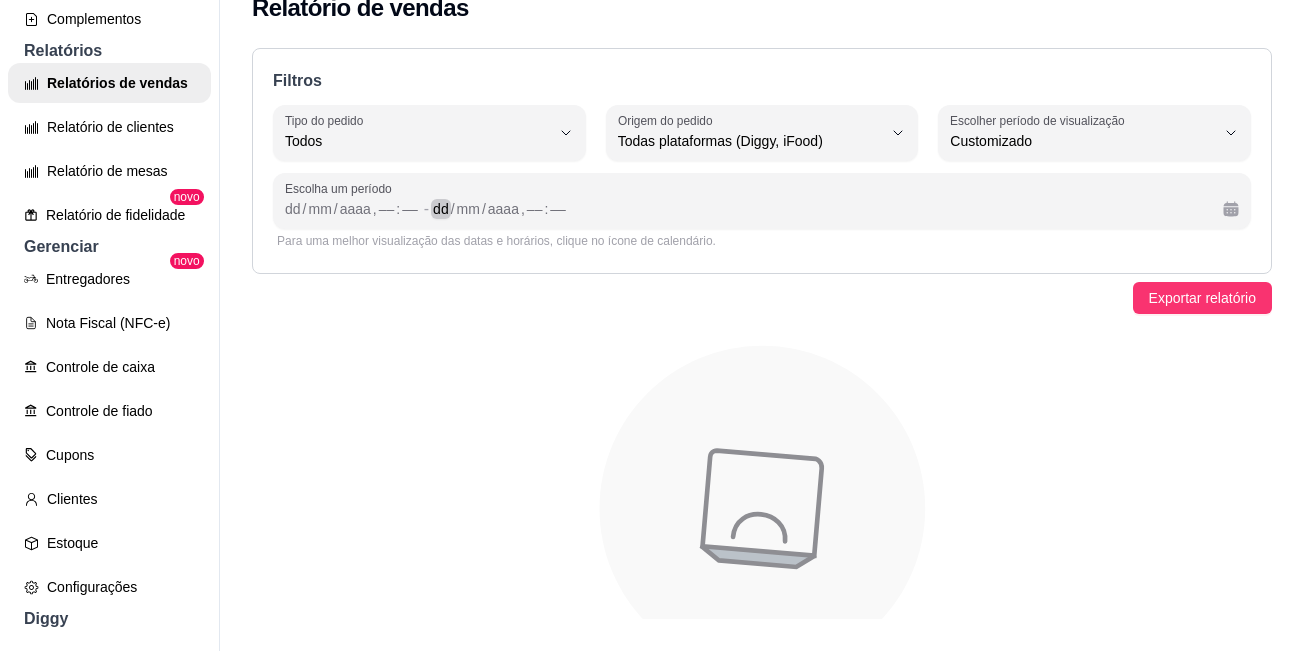 click on "dd / mm / aaaa ,  –– : ––" at bounding box center [820, 209] 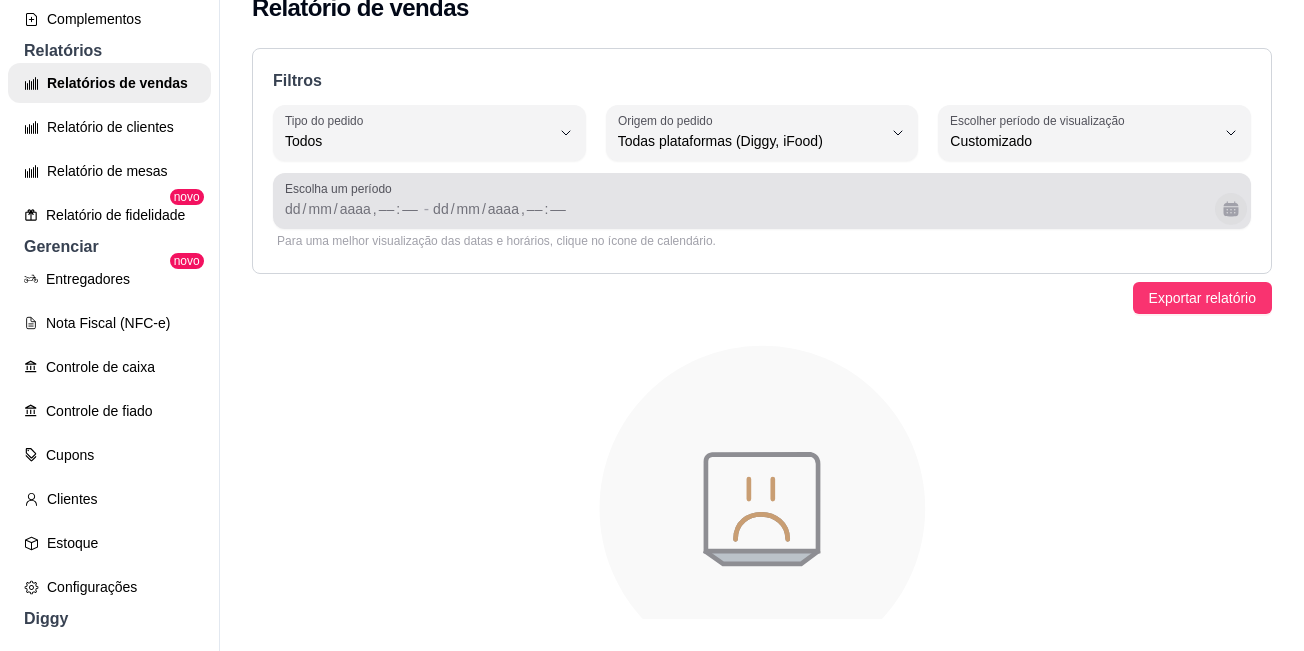 click at bounding box center (1231, 209) 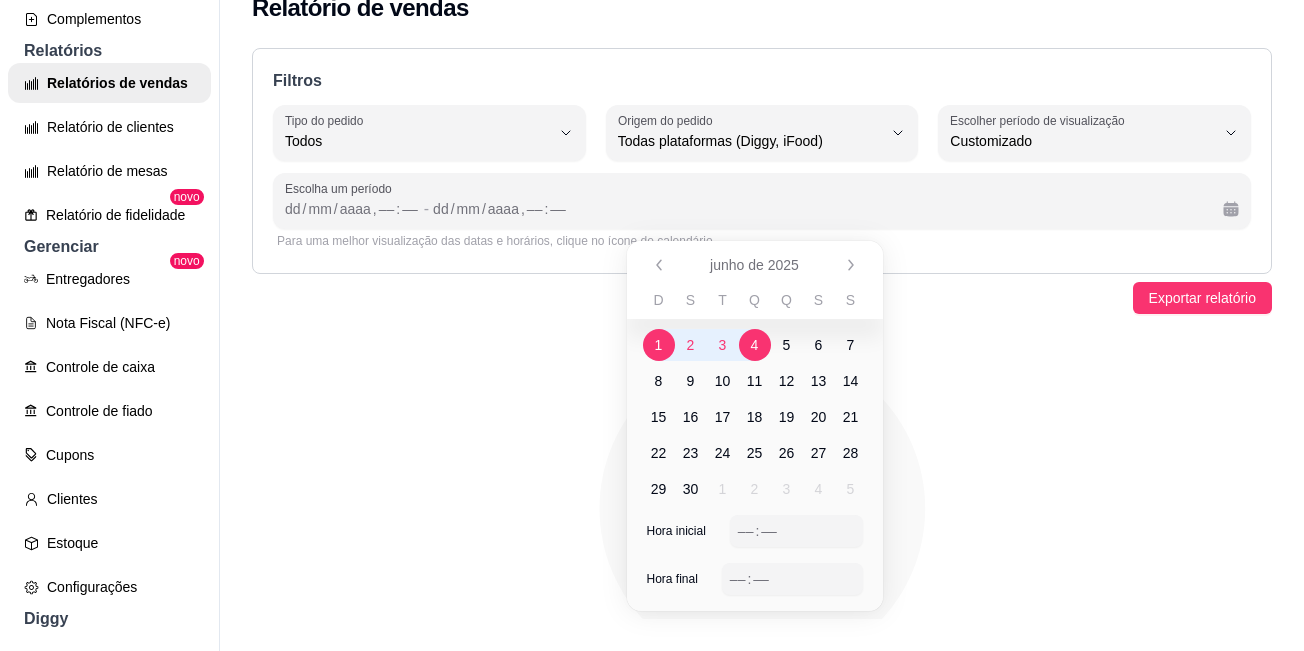 click on "4" at bounding box center [755, 345] 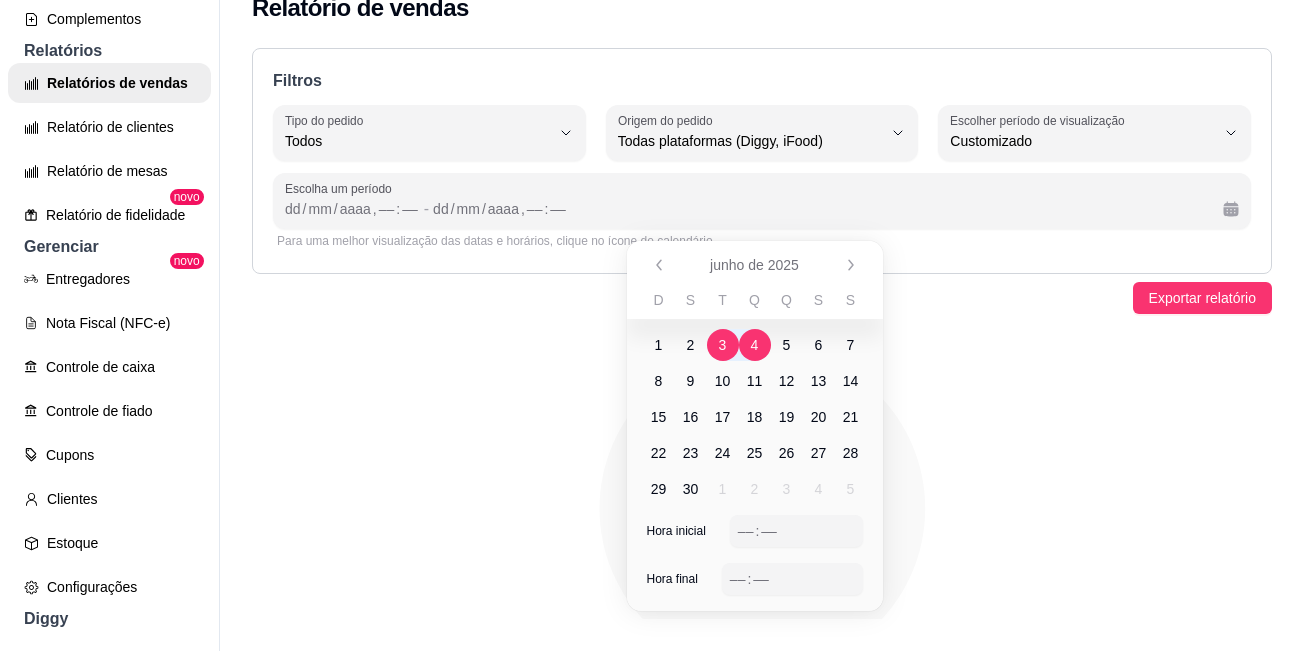 click on "3" at bounding box center (723, 345) 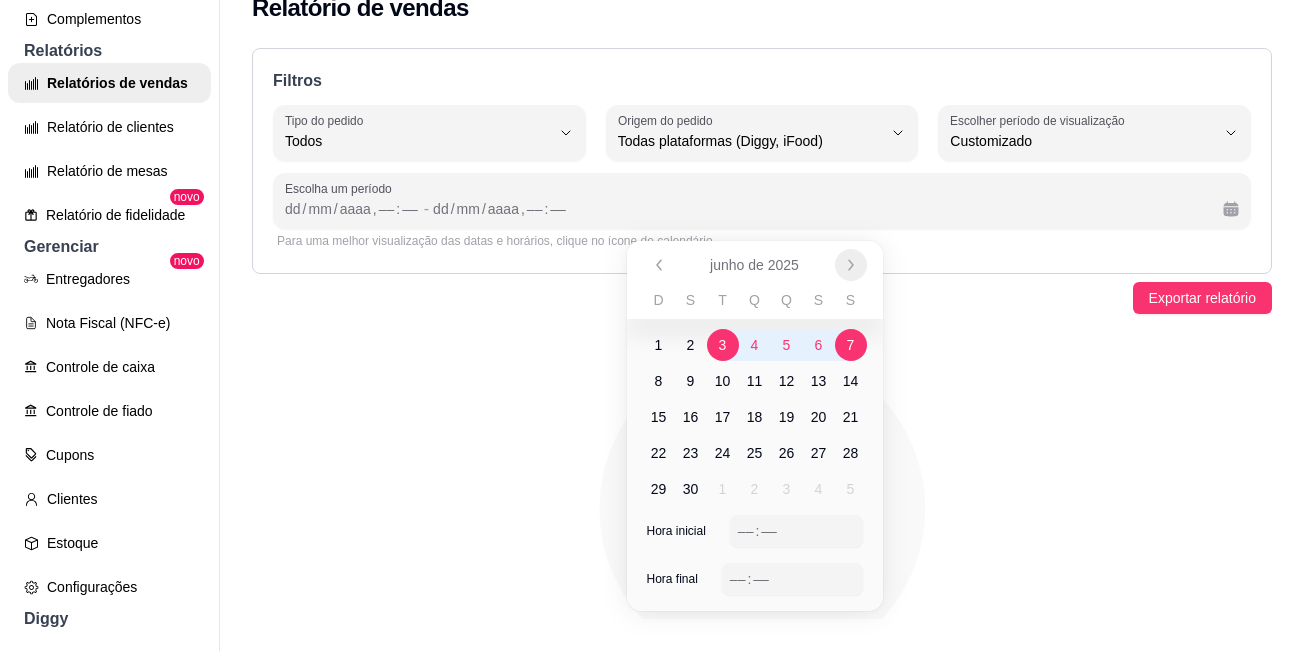 click at bounding box center [851, 265] 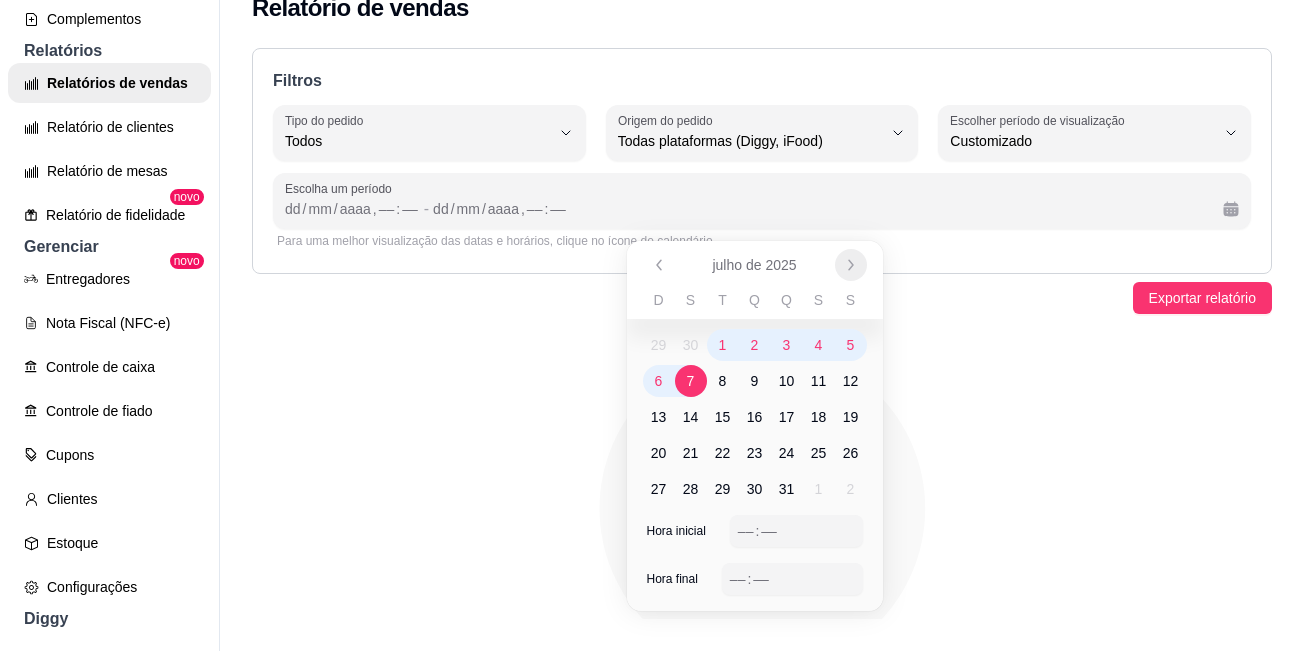 click at bounding box center (851, 265) 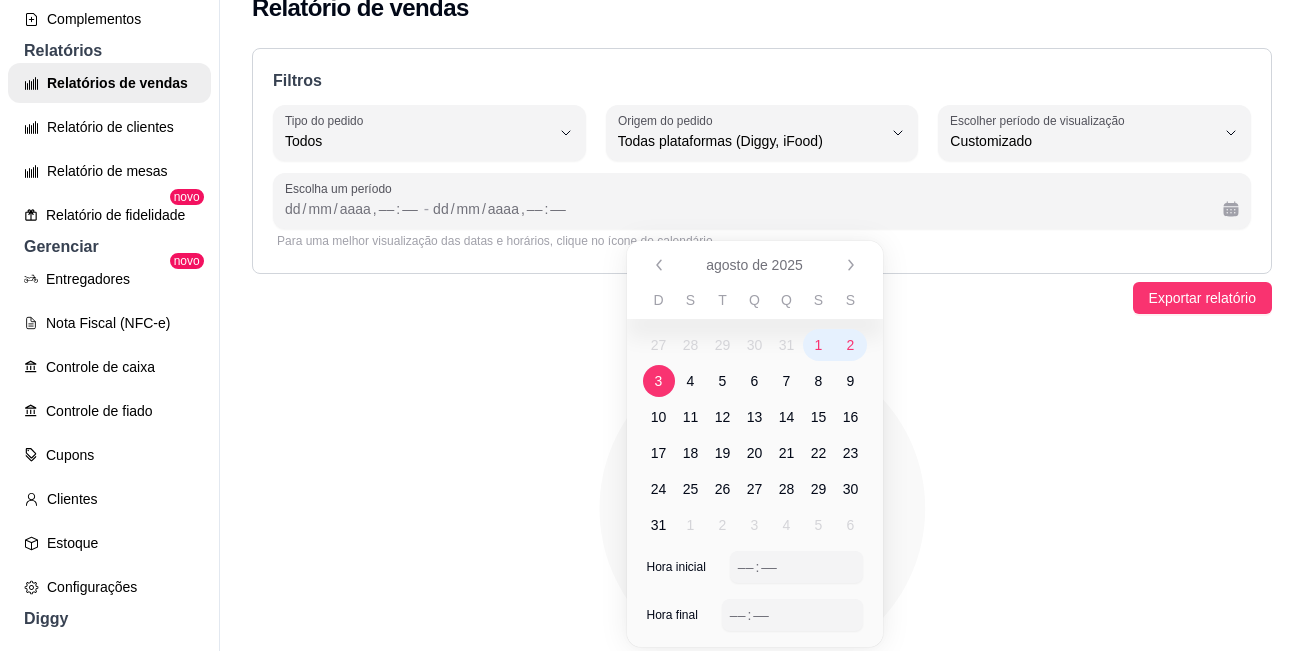 click on "3" at bounding box center [659, 381] 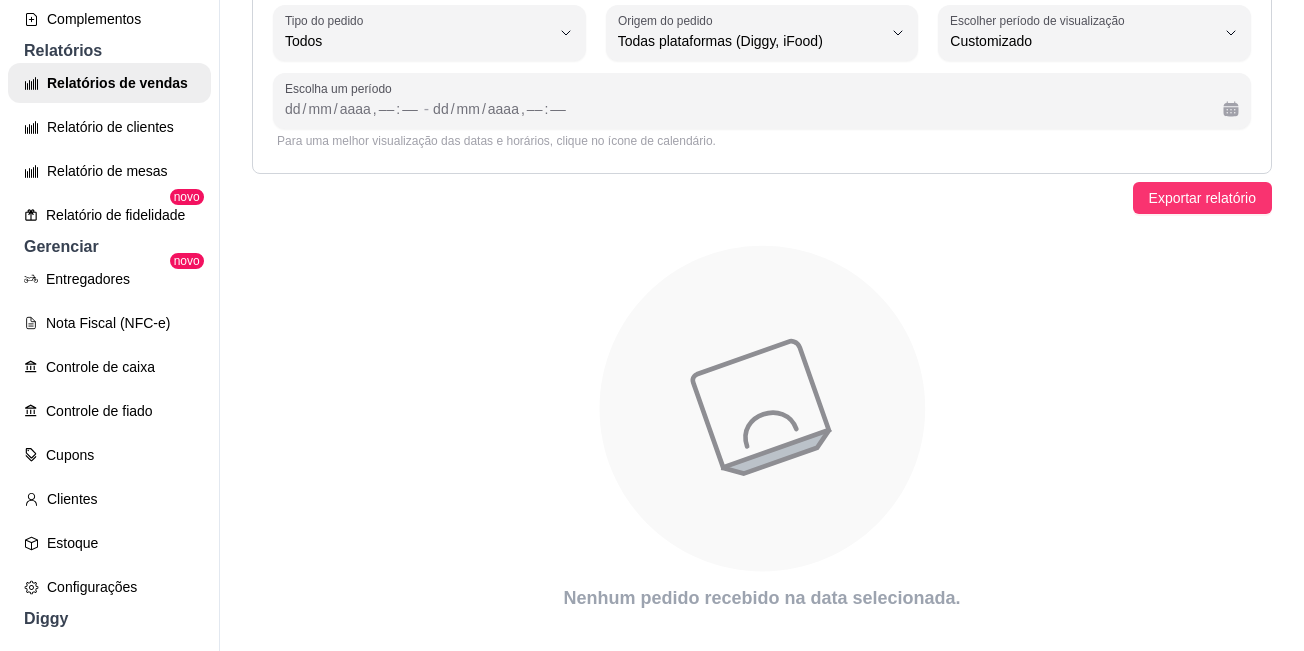 scroll, scrollTop: 0, scrollLeft: 0, axis: both 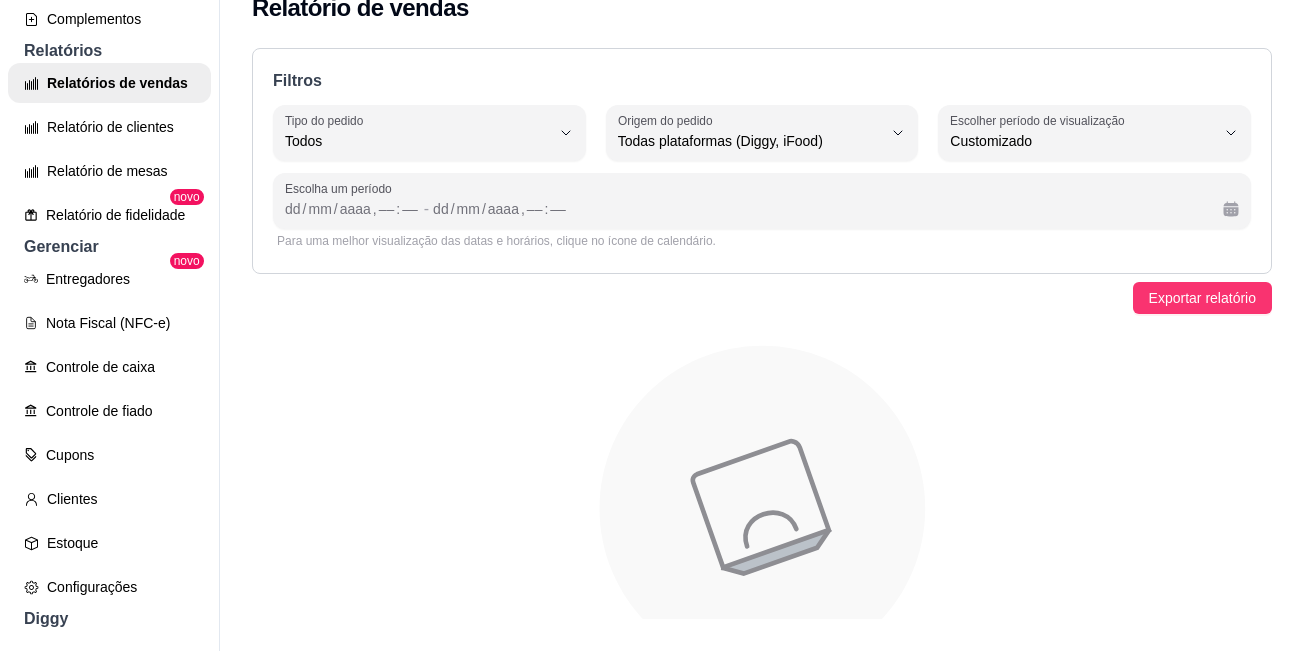 click on "dd / mm / aaaa ,  –– : –– - dd / mm / aaaa ,  –– : ––" at bounding box center [762, 209] 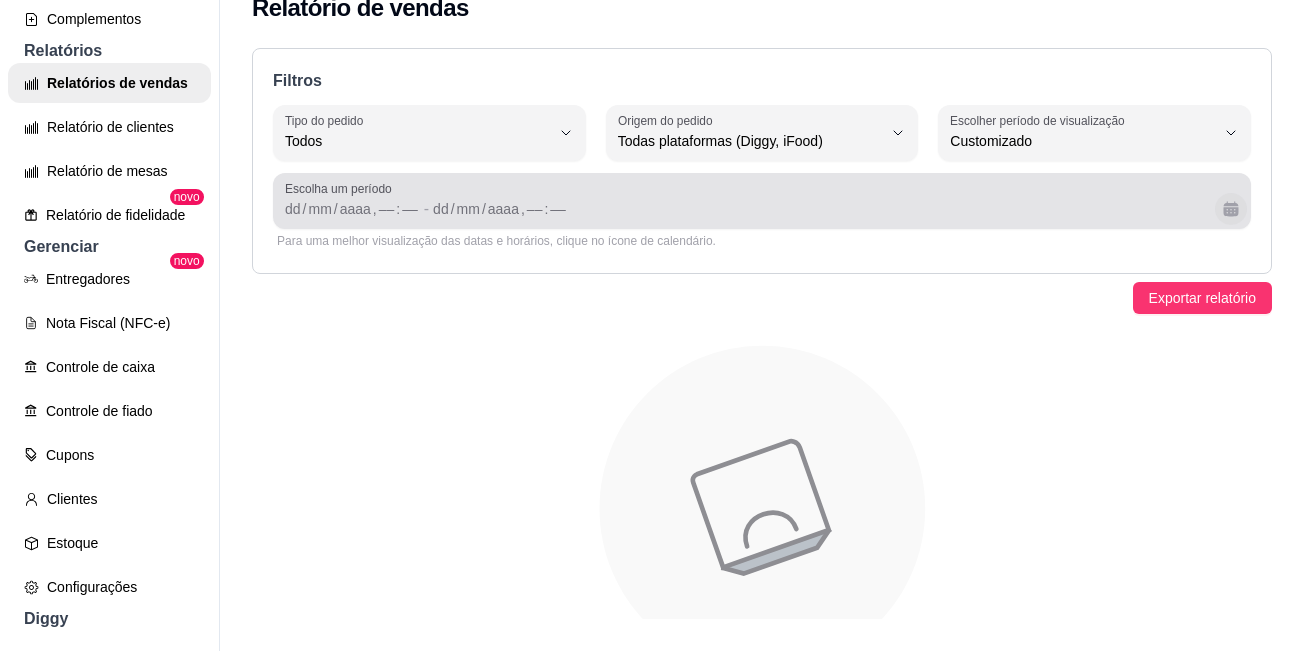 click at bounding box center [1231, 209] 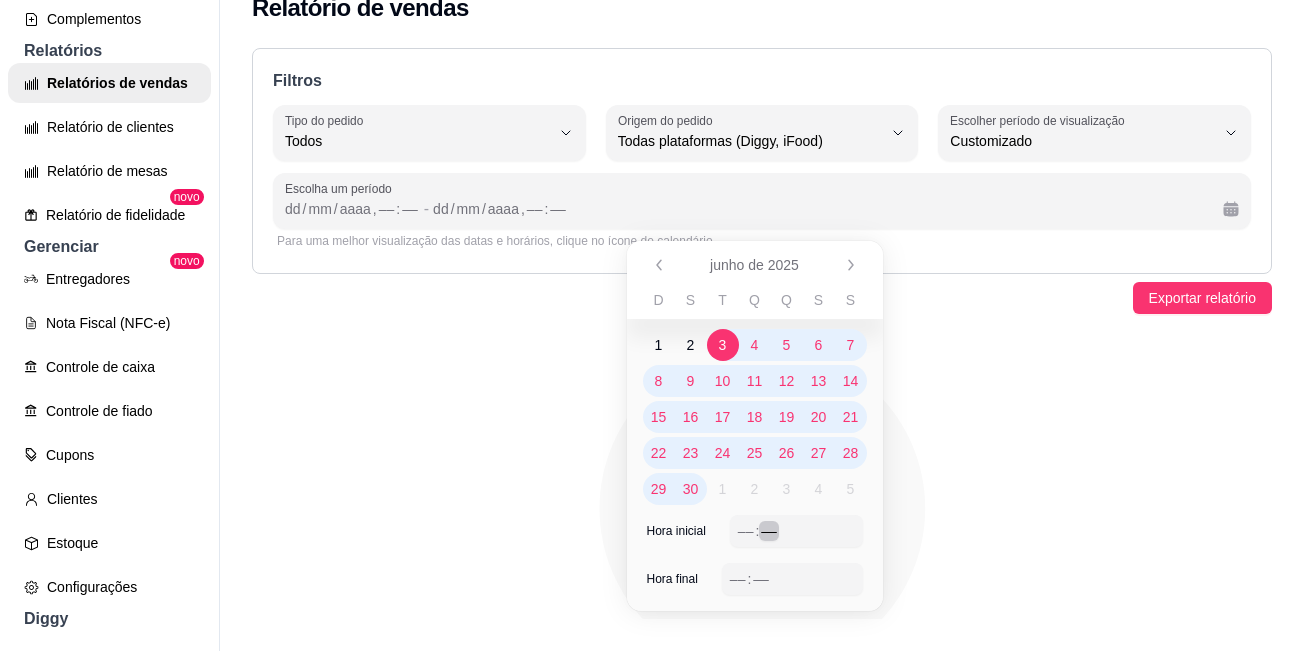 click on "––" at bounding box center (769, 531) 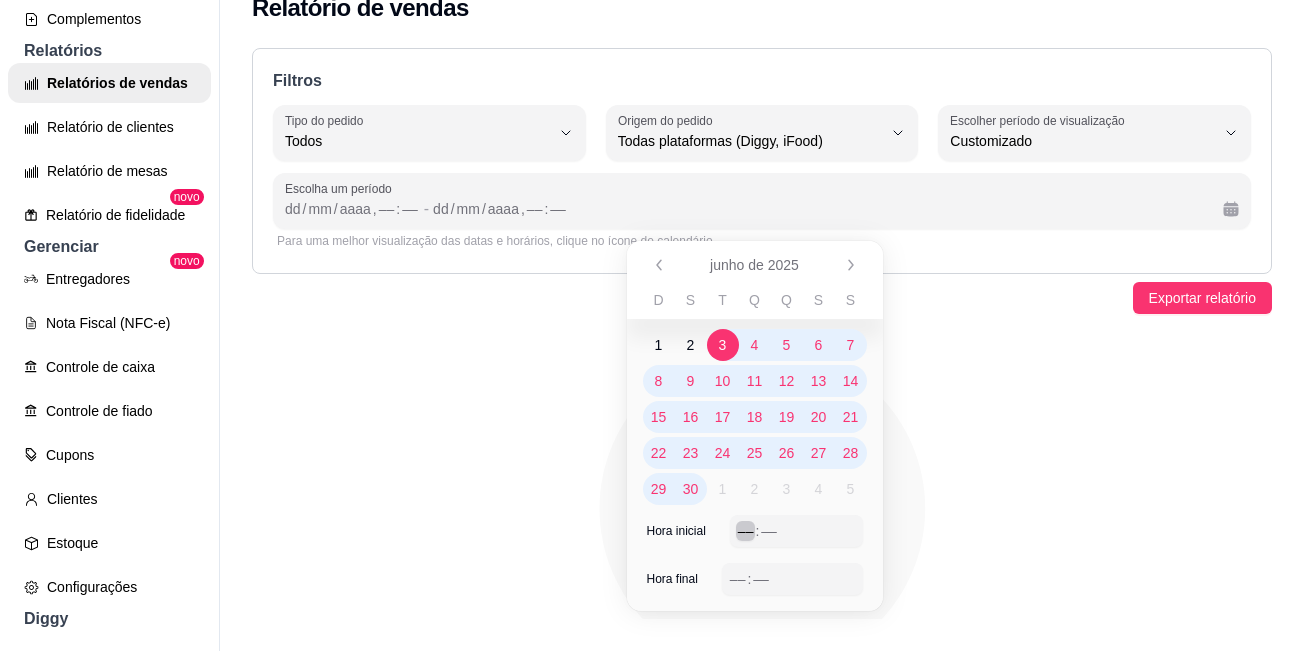 click on "––" at bounding box center (746, 531) 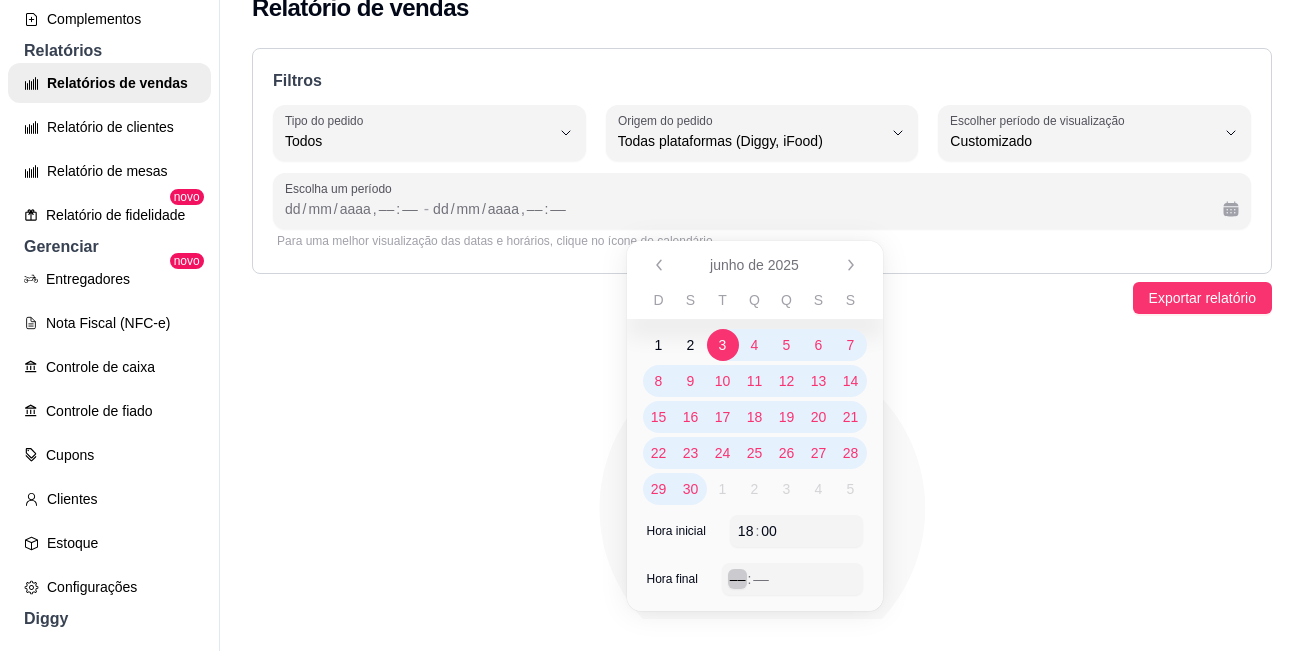 click on "––" at bounding box center (738, 579) 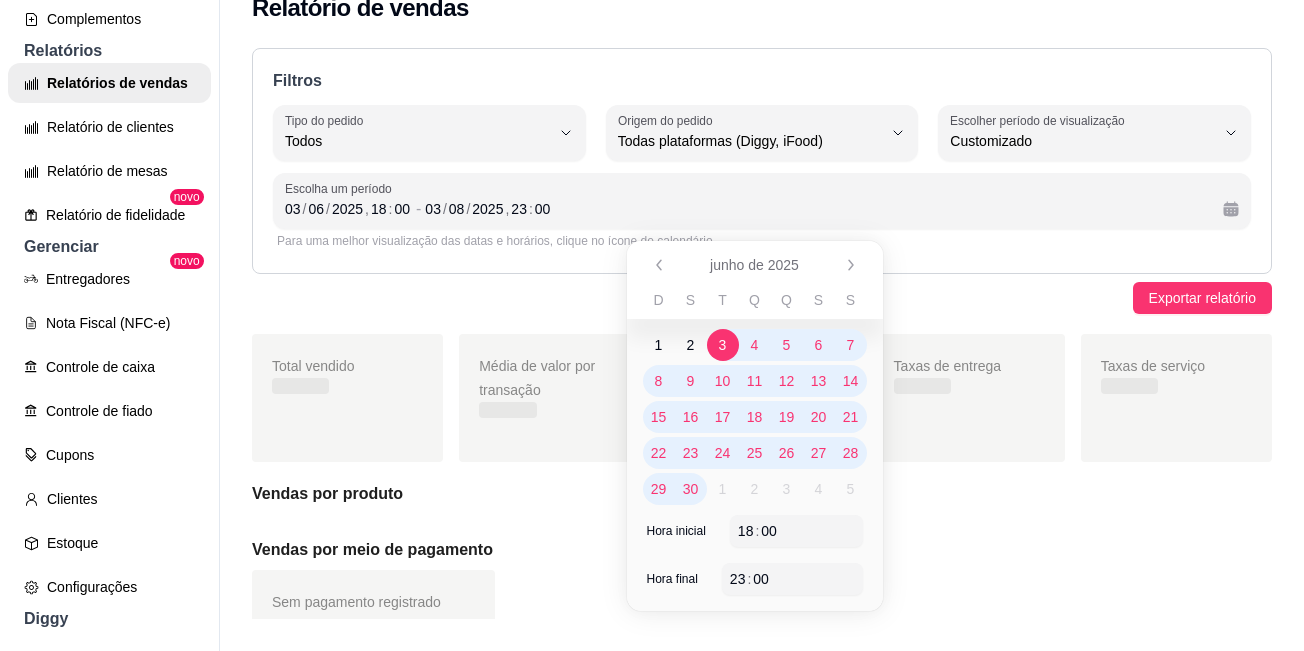 click on "Vendas por produto" at bounding box center (762, 494) 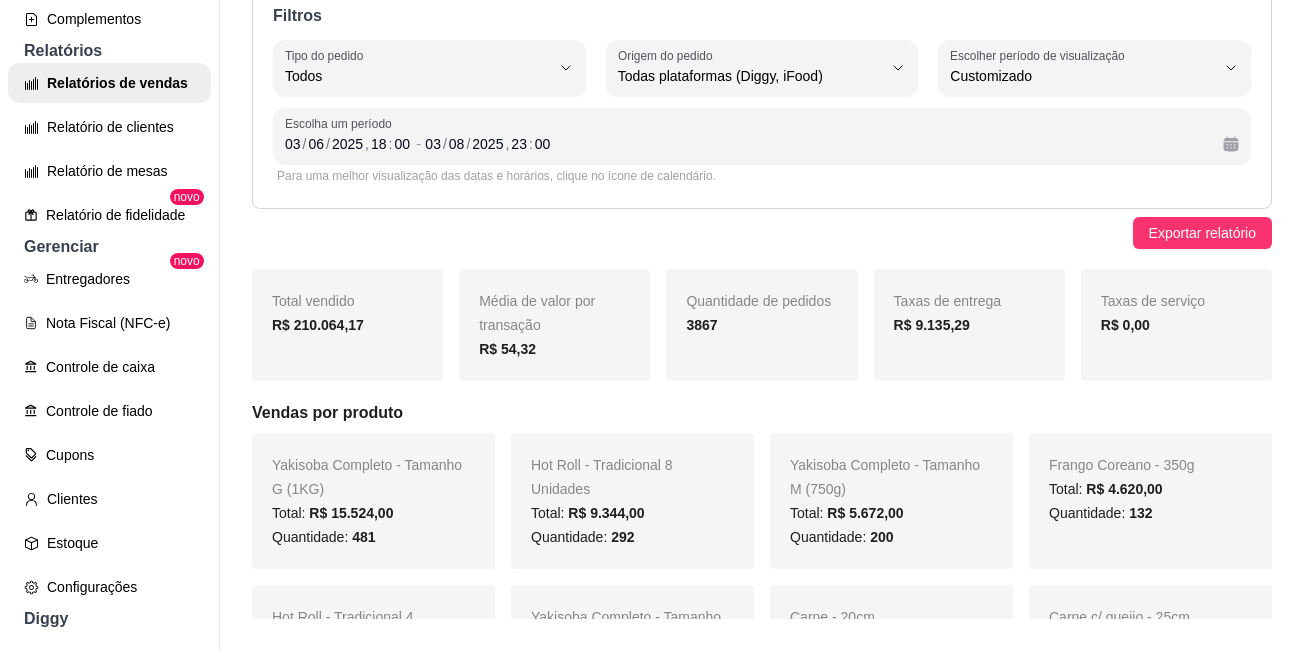 scroll, scrollTop: 100, scrollLeft: 0, axis: vertical 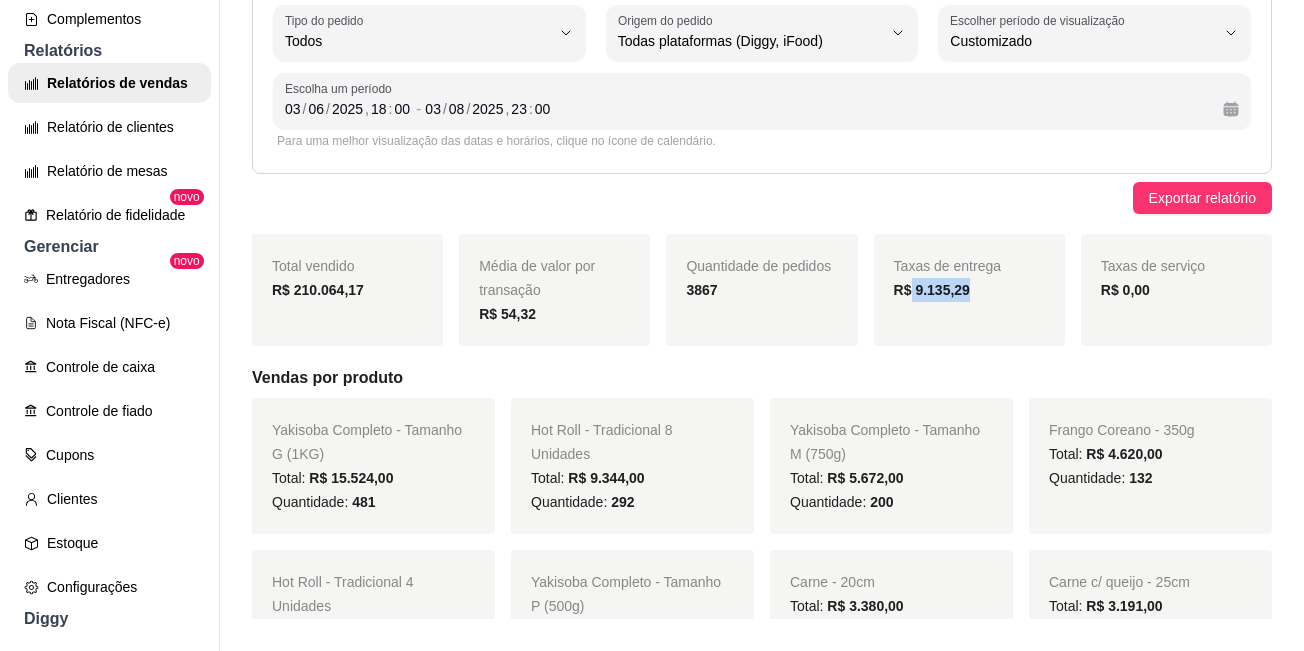 drag, startPoint x: 901, startPoint y: 293, endPoint x: 966, endPoint y: 292, distance: 65.00769 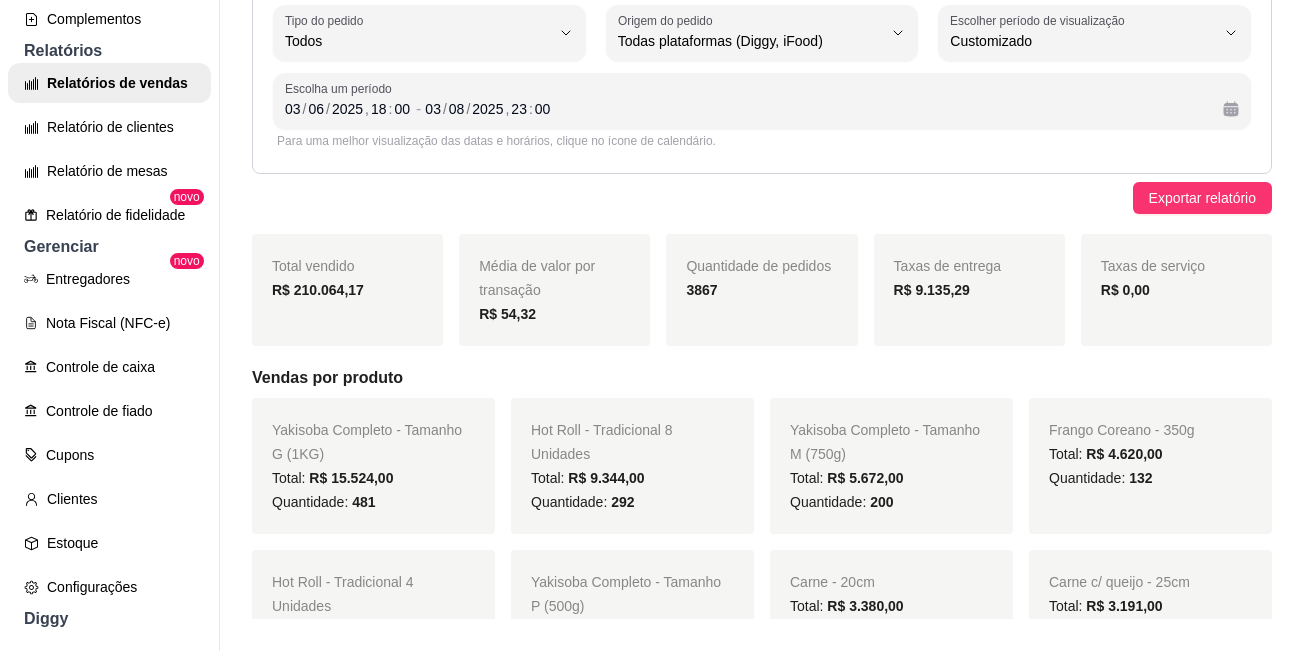 click on "Total vendido R$ 210.064,17 Média de valor por transação R$ 54,32 Quantidade de pedidos 3867 Taxas de entrega R$ 9.135,29 Taxas de serviço R$ 0,00 Vendas por produto Yakisoba Completo - Tamanho G (1KG) Total:   R$ 15.524,00 Quantidade:   481 Hot Roll - Tradicional 8 Unidades Total:   R$ 9.344,00 Quantidade:   292 Yakisoba Completo - Tamanho M (750g) Total:   R$ 5.672,00 Quantidade:   200 Frango Coreano - 350g  Total:   R$ 4.620,00 Quantidade:   132 Hot Roll - Tradicional 4 Unidades Total:   R$ 3.654,00 Quantidade:   203 Yakisoba Completo - Tamanho P (500g) Total:   R$ 3.580,00 Quantidade:   142 Carne - 20cm Total:   R$ 3.380,00 Quantidade:   281 Carne c/ queijo - 25cm Total:   R$ 3.191,00 Quantidade:   210 Carne c/ queijo - 20cm Total:   R$ 2.995,00 Quantidade:   227 Coca-Cola 1L Total:   R$ 2.864,00 Quantidade:   285 Frango Coreano - 200g Total:   R$ 2.765,00 Quantidade:   158 Carne Seca c/ Queijo - 25cm Total:   R$ 2.753,00 Quantidade:   171 Frango c/ catupiry - 20cm Total:   Quantidade:" at bounding box center (762, 9600) 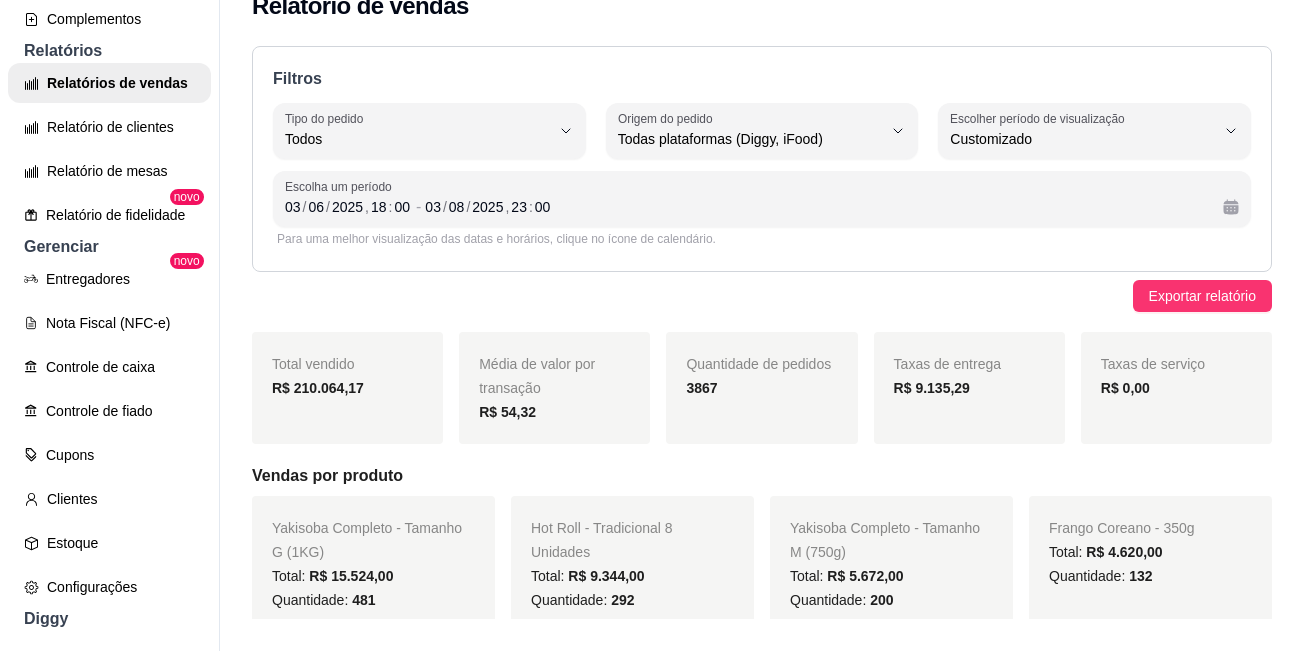 scroll, scrollTop: 0, scrollLeft: 0, axis: both 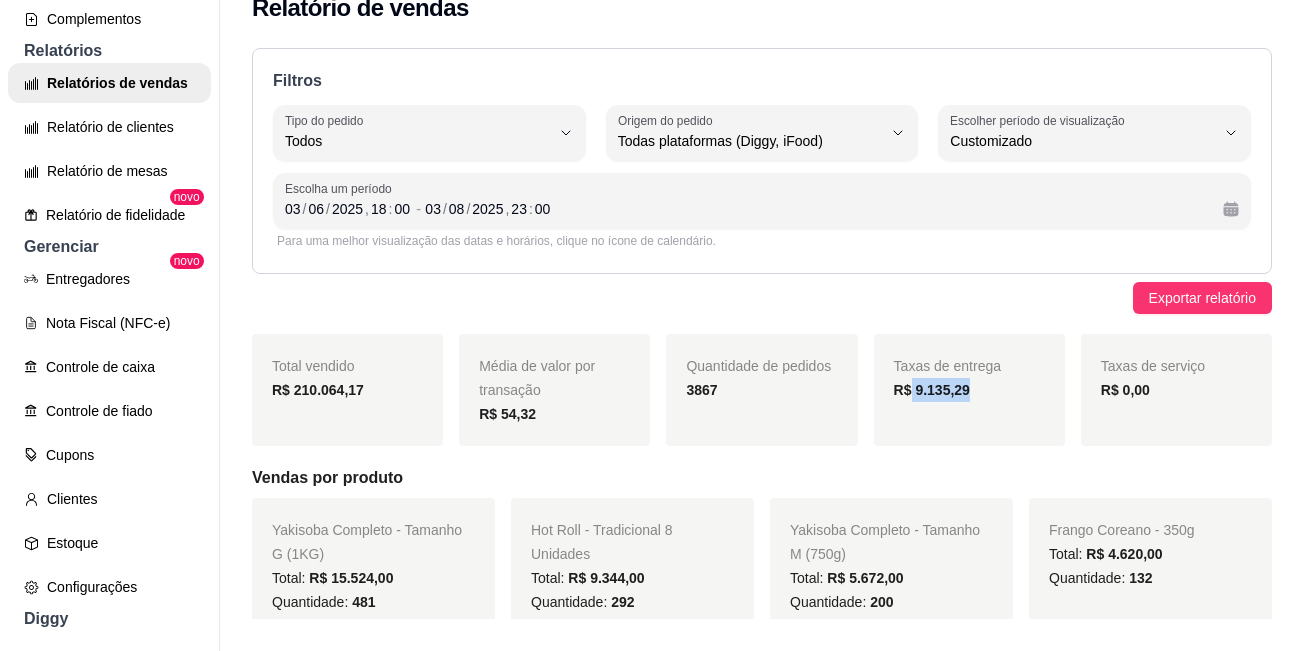 drag, startPoint x: 901, startPoint y: 388, endPoint x: 961, endPoint y: 386, distance: 60.033325 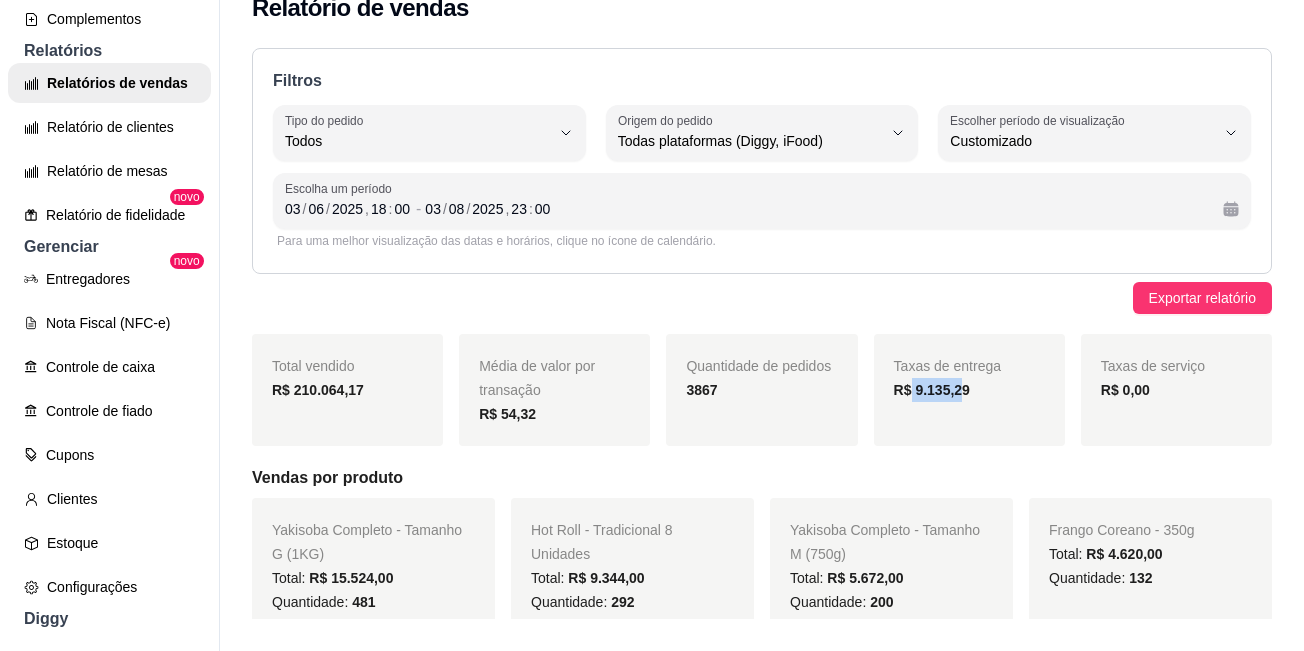 drag, startPoint x: 902, startPoint y: 389, endPoint x: 962, endPoint y: 393, distance: 60.133186 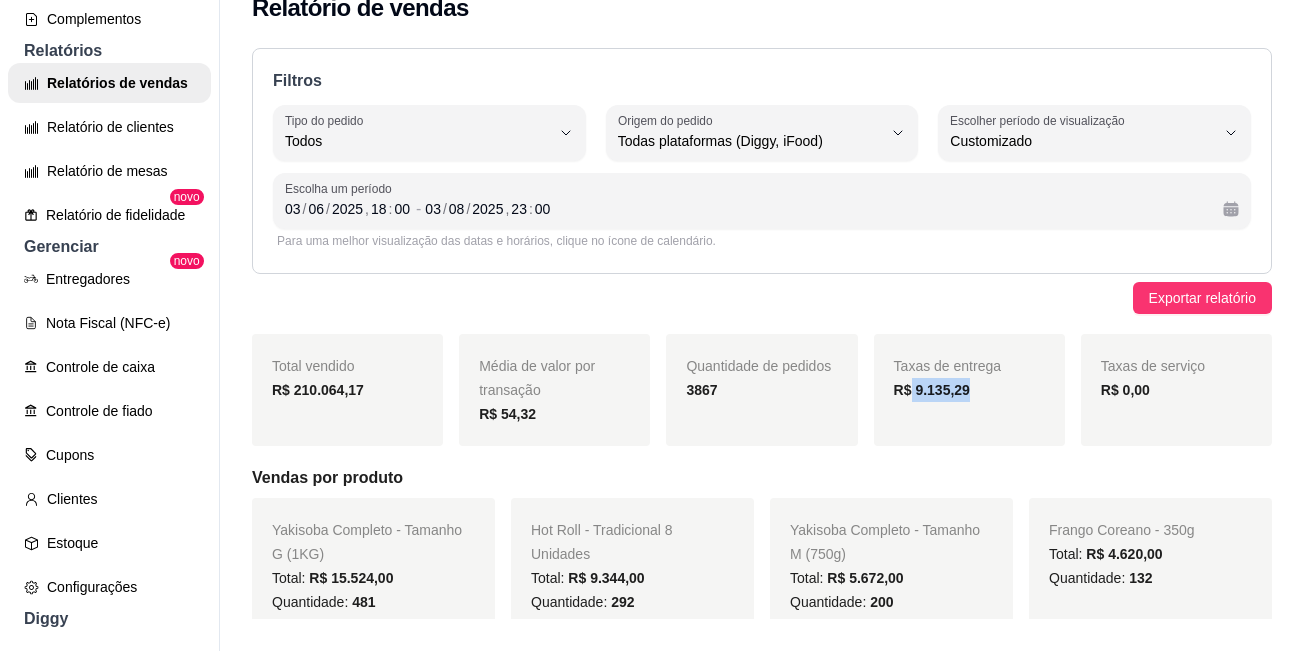click on "Taxas de entrega R$ 9.135,29" at bounding box center (969, 390) 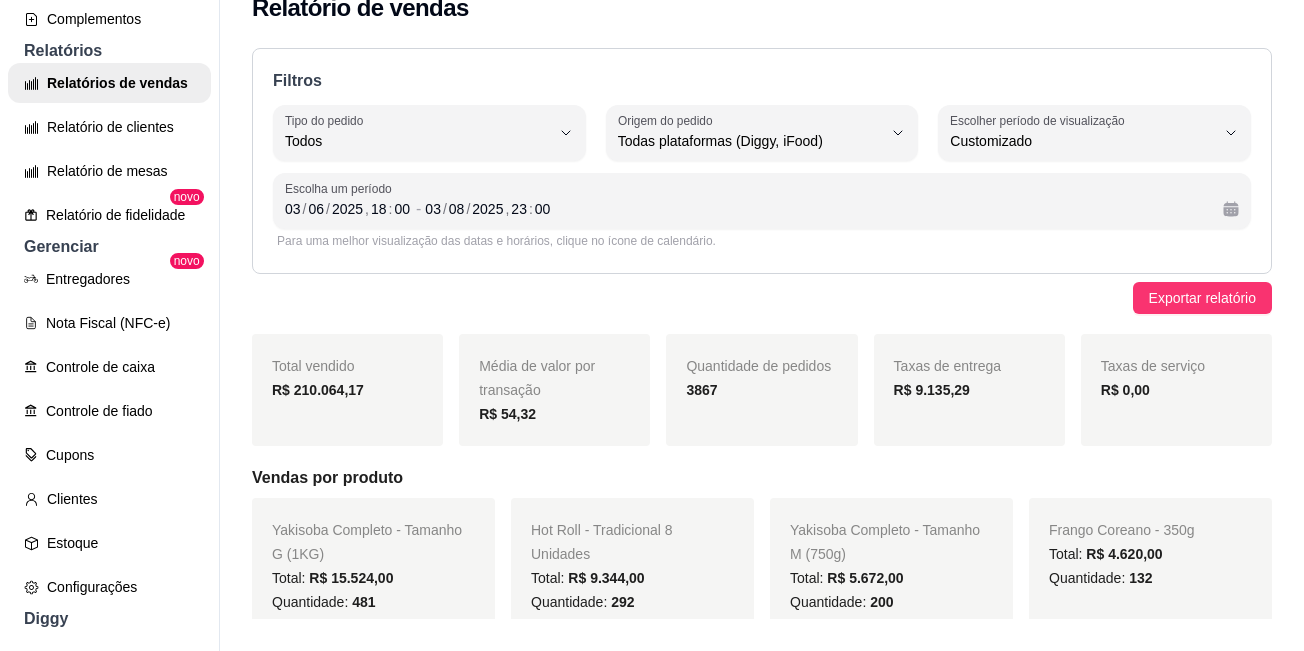 click on "Total vendido R$ 210.064,17 Média de valor por transação R$ 54,32 Quantidade de pedidos 3867 Taxas de entrega R$ 9.135,29 Taxas de serviço R$ 0,00 Vendas por produto Yakisoba Completo - Tamanho G (1KG) Total:   R$ 15.524,00 Quantidade:   481 Hot Roll - Tradicional 8 Unidades Total:   R$ 9.344,00 Quantidade:   292 Yakisoba Completo - Tamanho M (750g) Total:   R$ 5.672,00 Quantidade:   200 Frango Coreano - 350g  Total:   R$ 4.620,00 Quantidade:   132 Hot Roll - Tradicional 4 Unidades Total:   R$ 3.654,00 Quantidade:   203 Yakisoba Completo - Tamanho P (500g) Total:   R$ 3.580,00 Quantidade:   142 Carne - 20cm Total:   R$ 3.380,00 Quantidade:   281 Carne c/ queijo - 25cm Total:   R$ 3.191,00 Quantidade:   210 Carne c/ queijo - 20cm Total:   R$ 2.995,00 Quantidade:   227 Coca-Cola 1L Total:   R$ 2.864,00 Quantidade:   285 Frango Coreano - 200g Total:   R$ 2.765,00 Quantidade:   158 Carne Seca c/ Queijo - 25cm Total:   R$ 2.753,00 Quantidade:   171 Frango c/ catupiry - 20cm Total:   Quantidade:" at bounding box center [762, 9700] 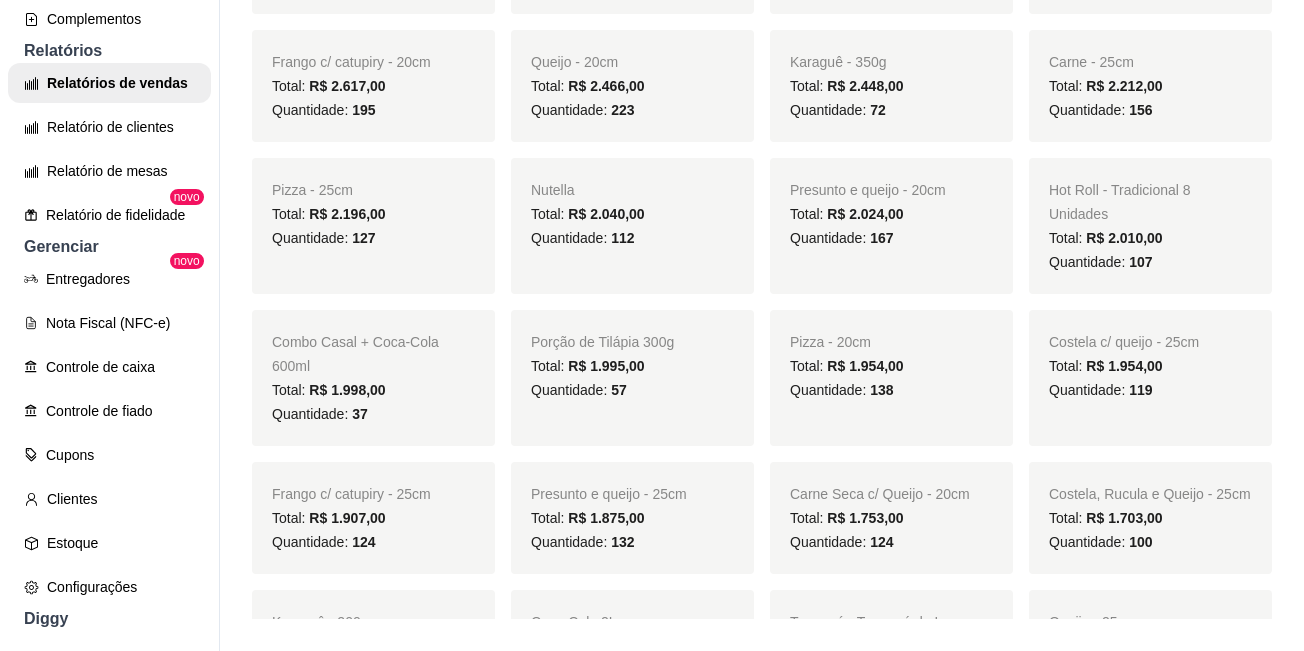 scroll, scrollTop: 0, scrollLeft: 0, axis: both 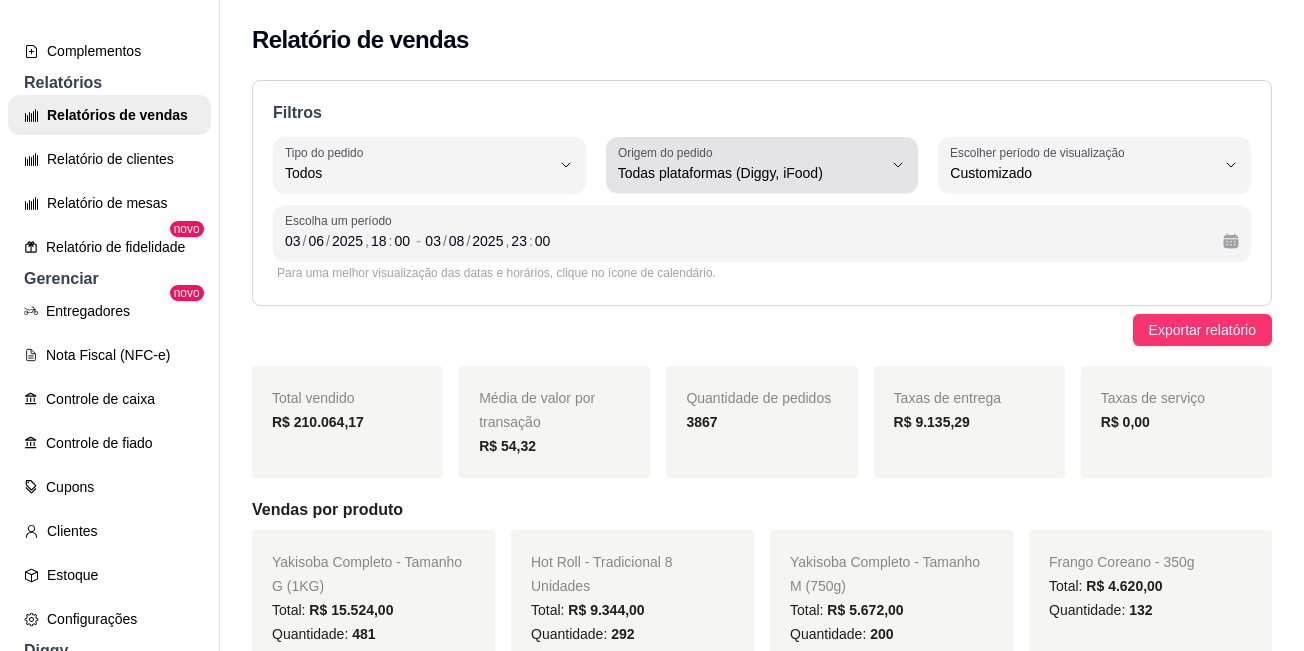 click on "Todas plataformas (Diggy, iFood)" at bounding box center [750, 173] 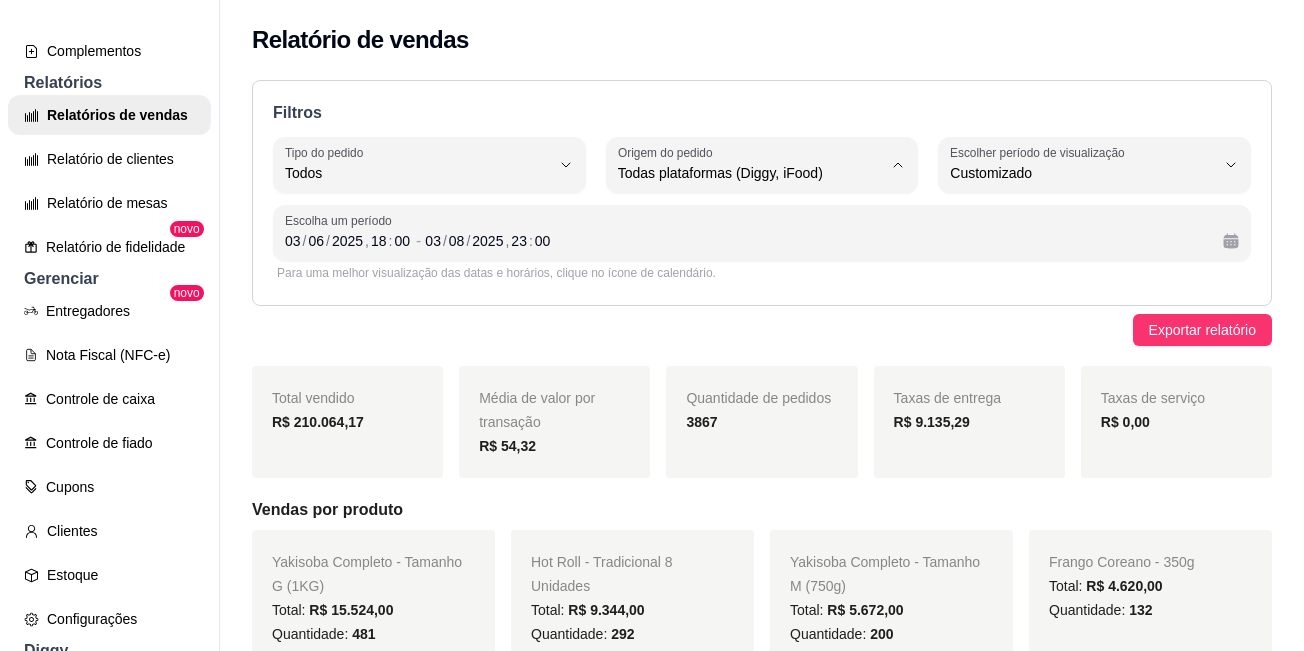 click on "iFood" at bounding box center [744, 286] 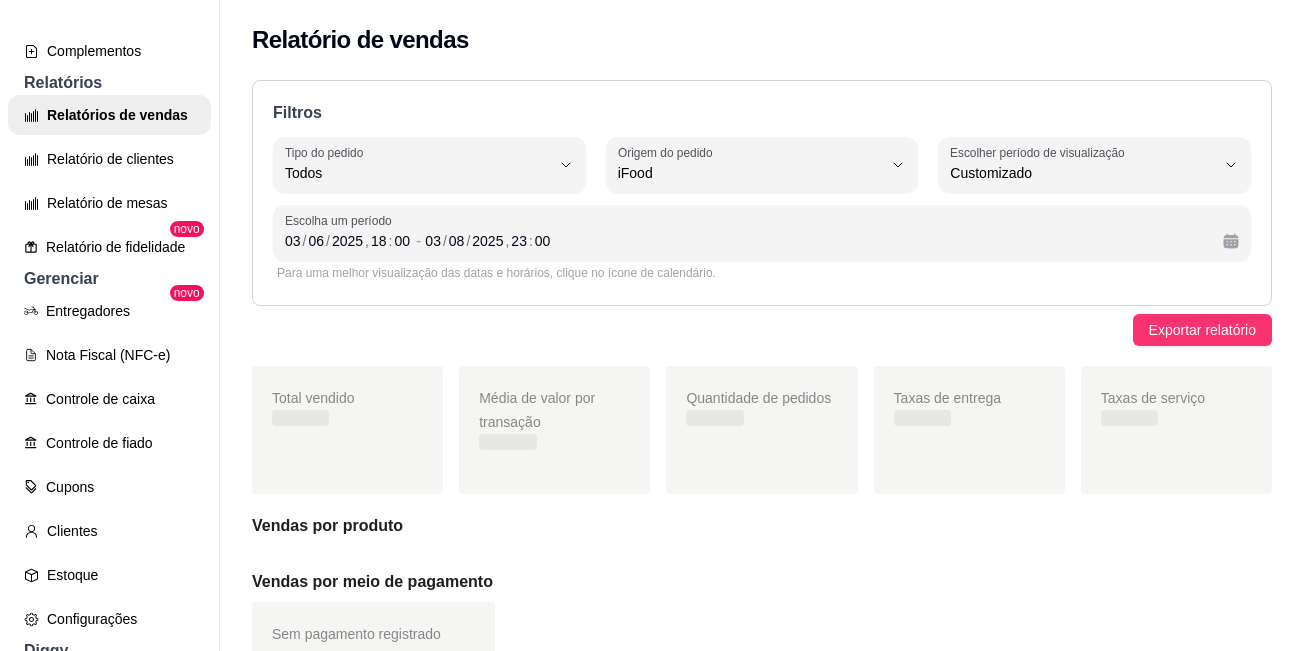 scroll, scrollTop: 19, scrollLeft: 0, axis: vertical 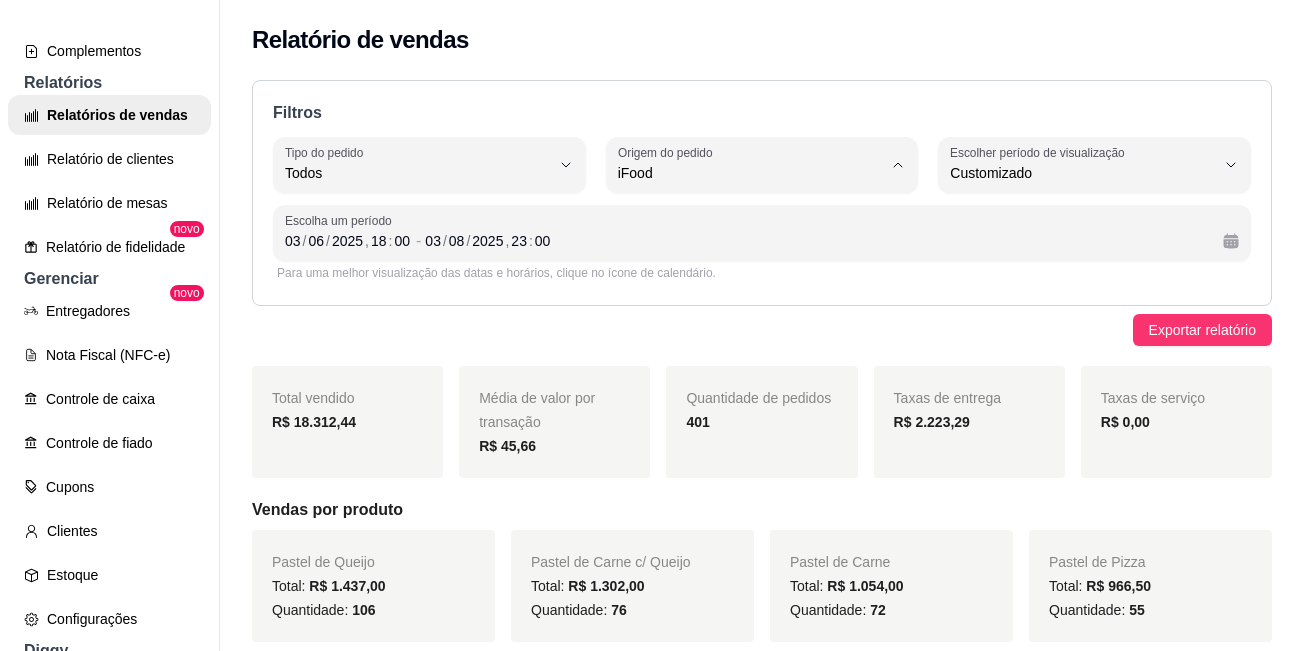 click on "Diggy" at bounding box center (744, 253) 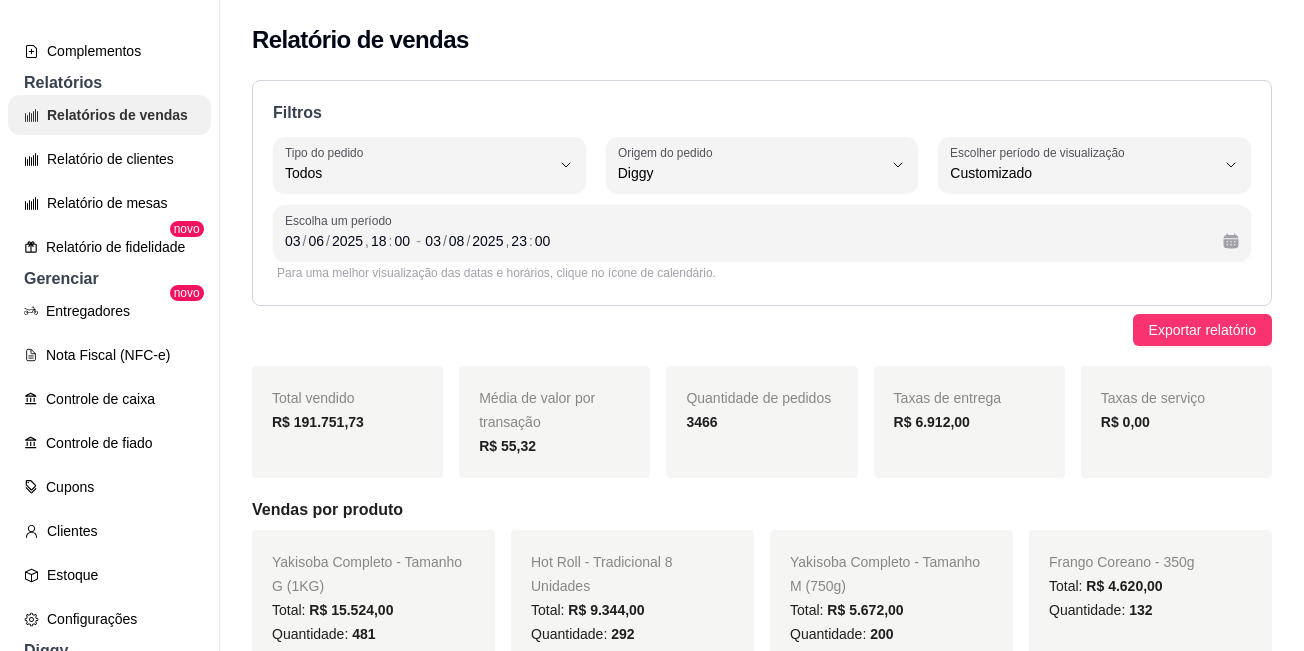 click on "Relatórios de vendas" at bounding box center [109, 115] 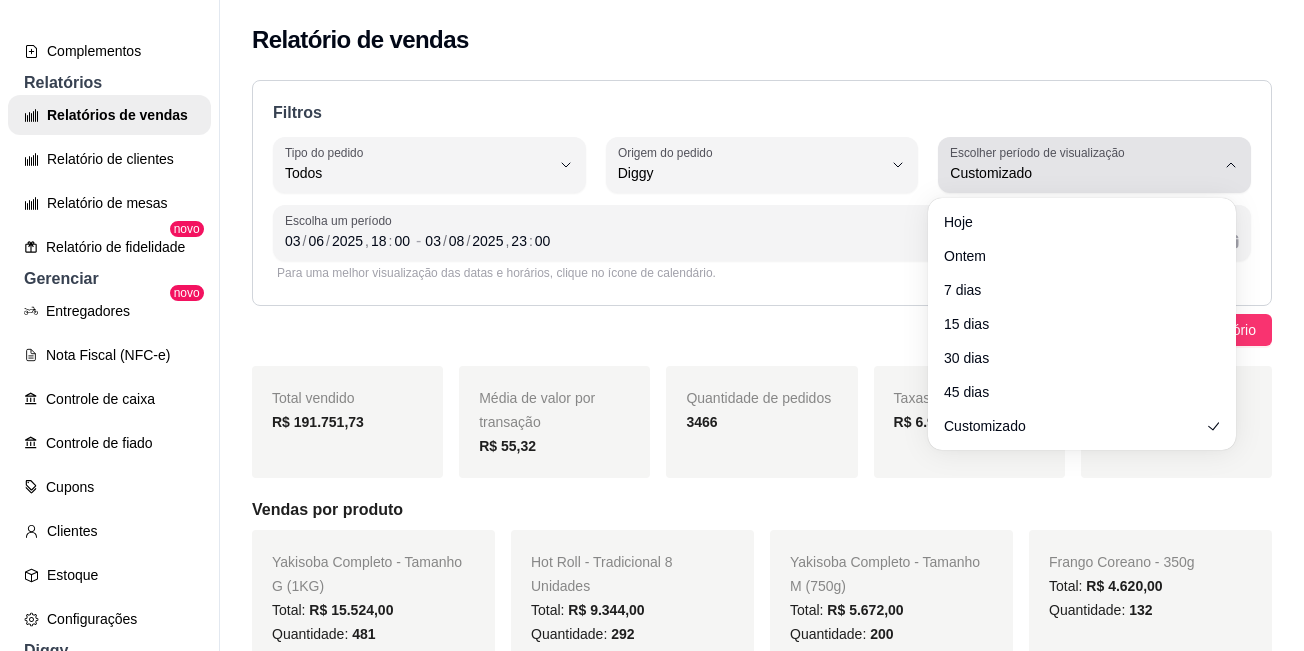 click on "Escolher período de visualização" at bounding box center (1040, 152) 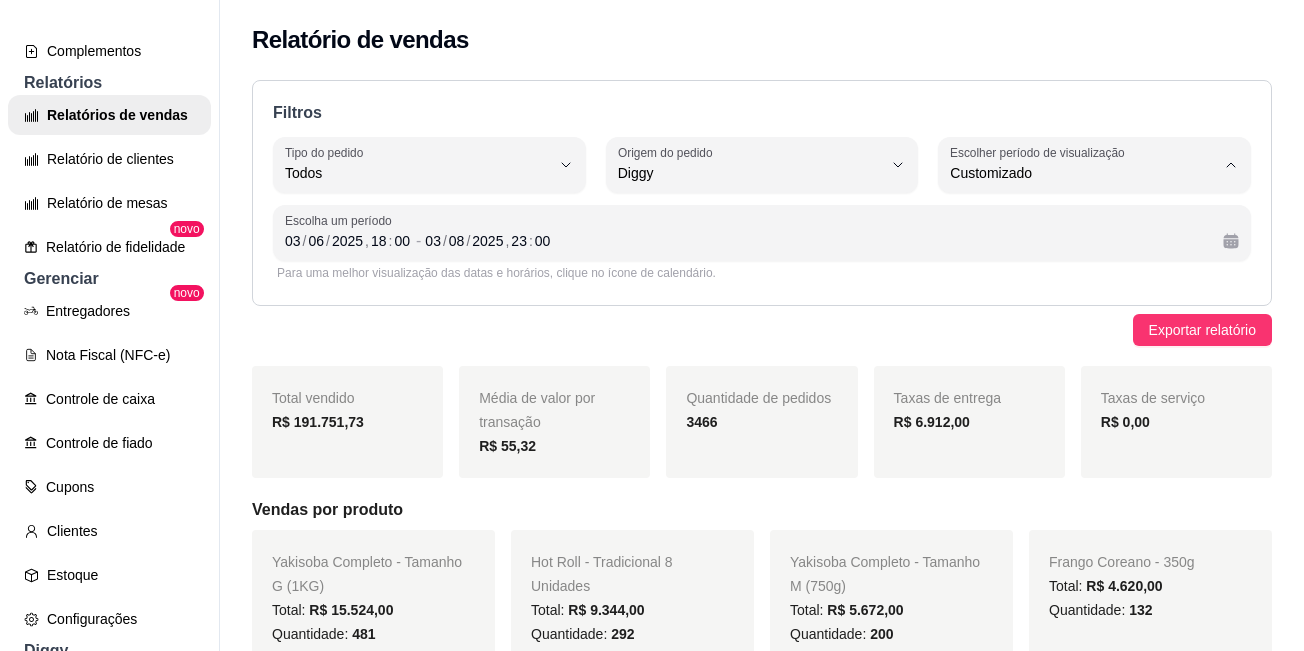 click on "30 dias" at bounding box center (1082, 351) 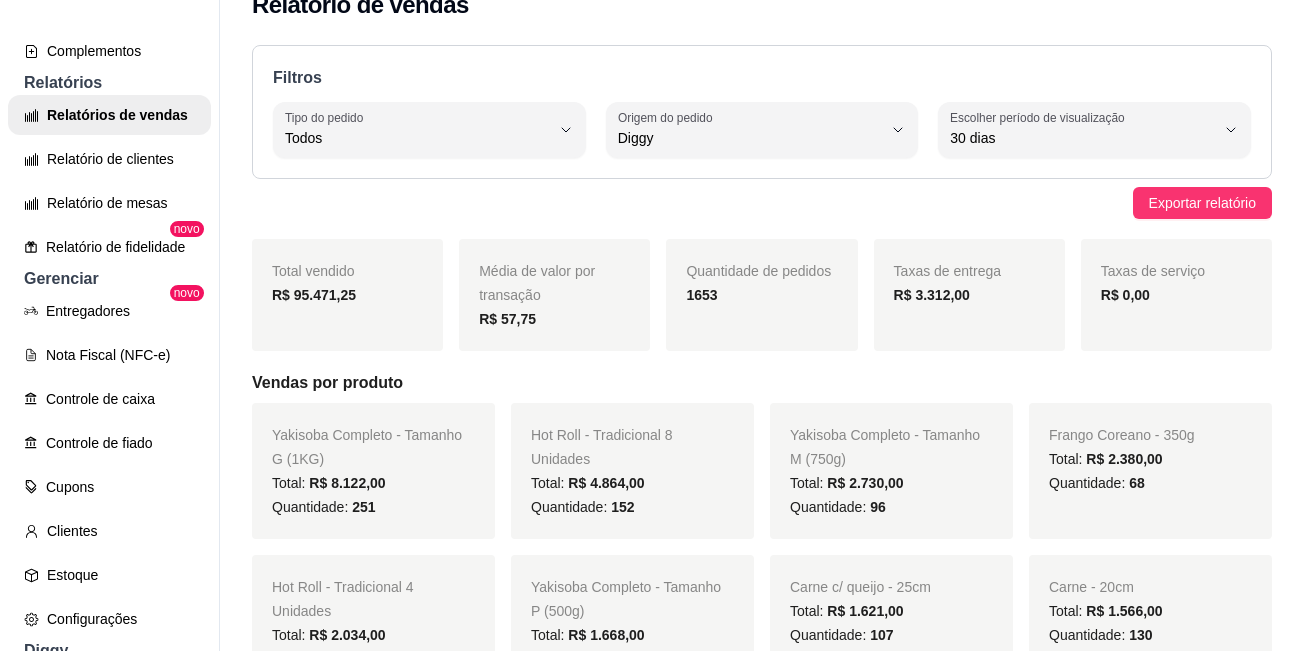 scroll, scrollTop: 0, scrollLeft: 0, axis: both 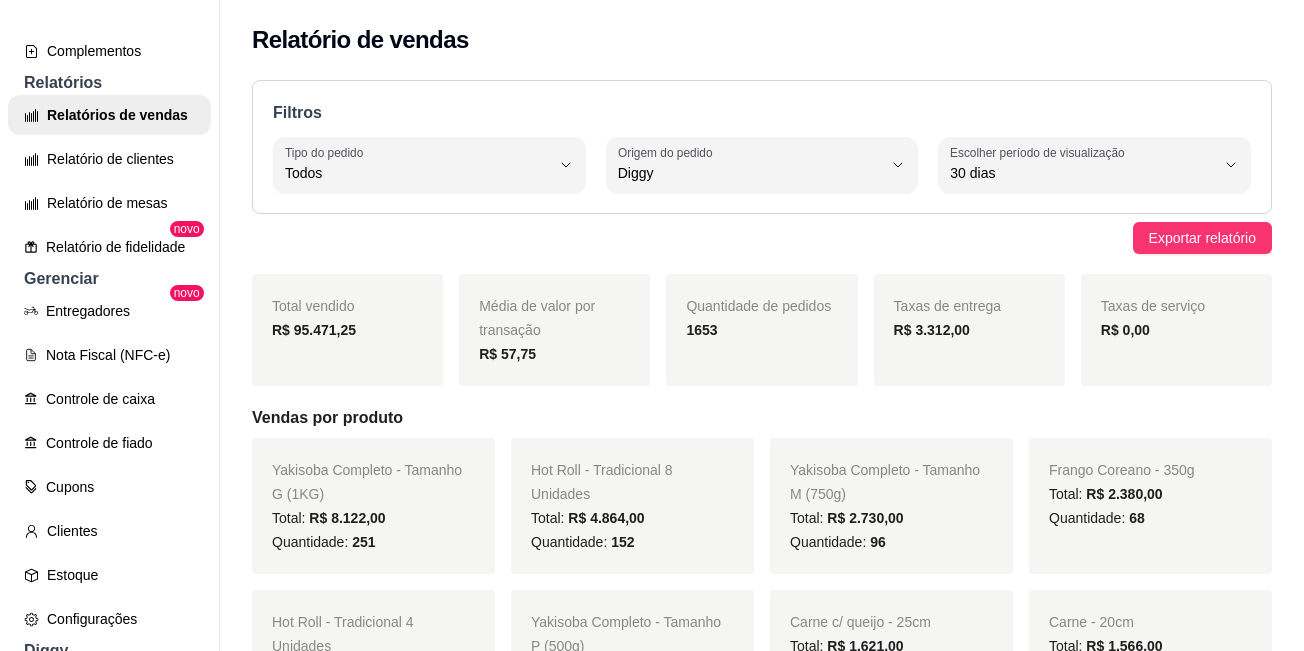 click on "Diggy" at bounding box center [750, 173] 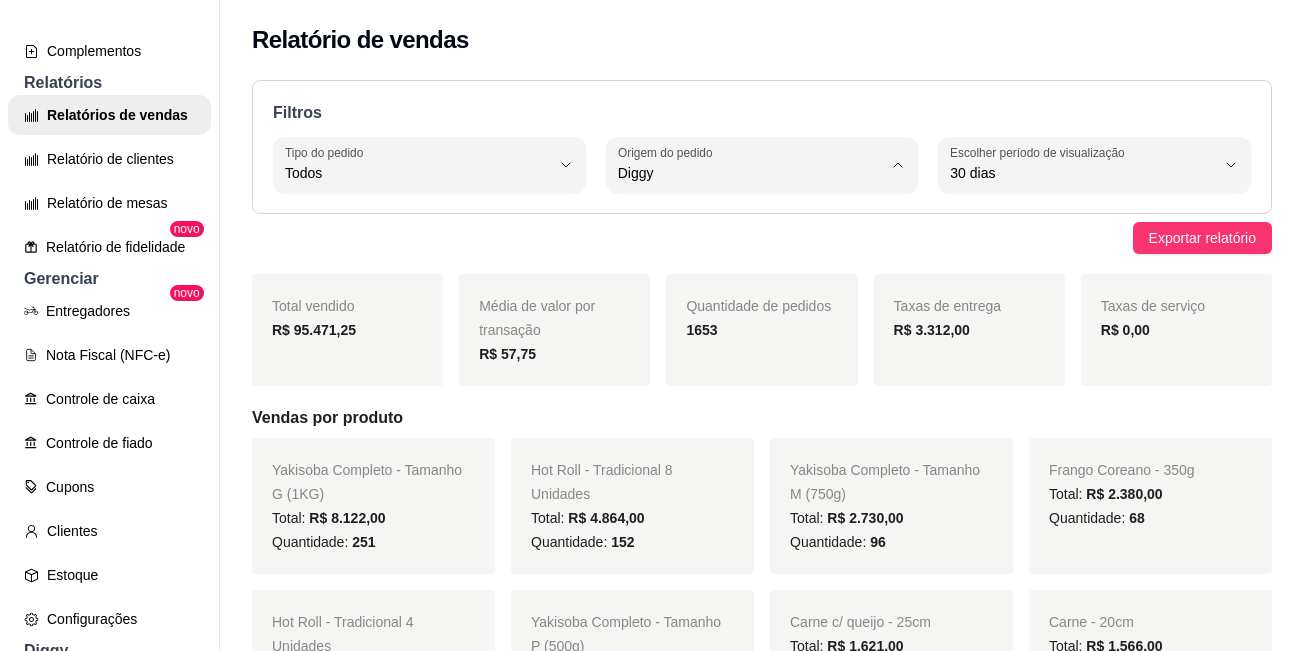 click on "iFood" at bounding box center [744, 286] 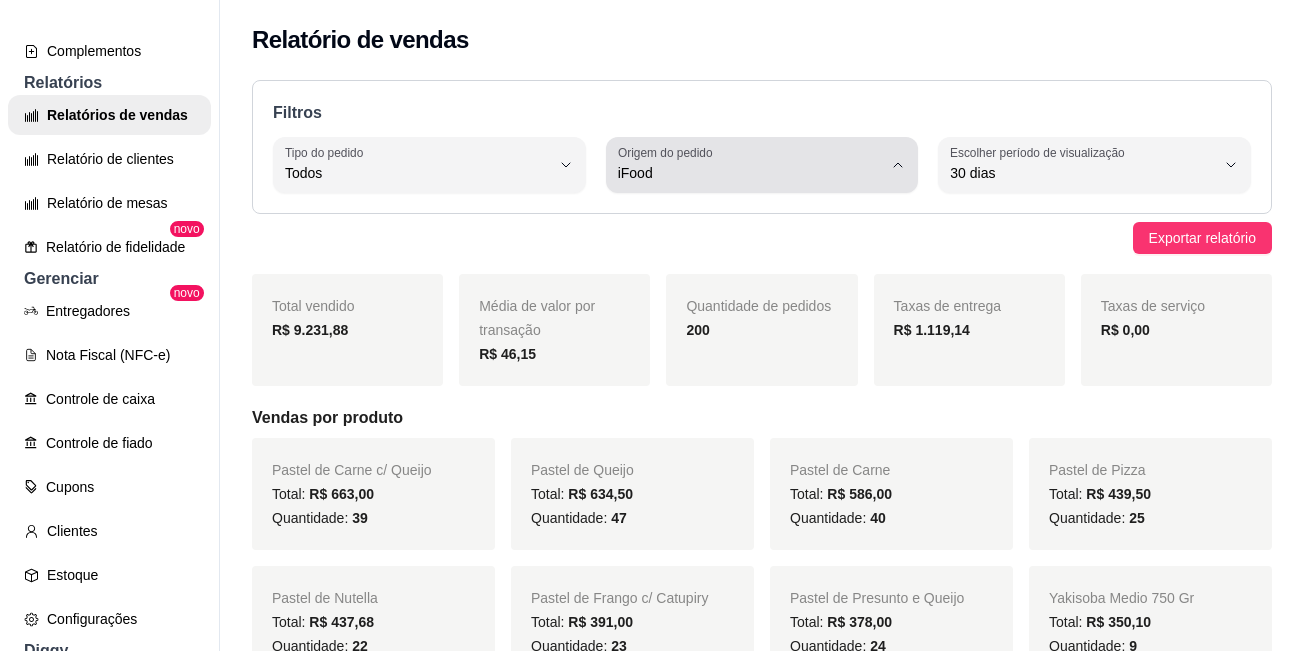 click on "iFood" at bounding box center [750, 173] 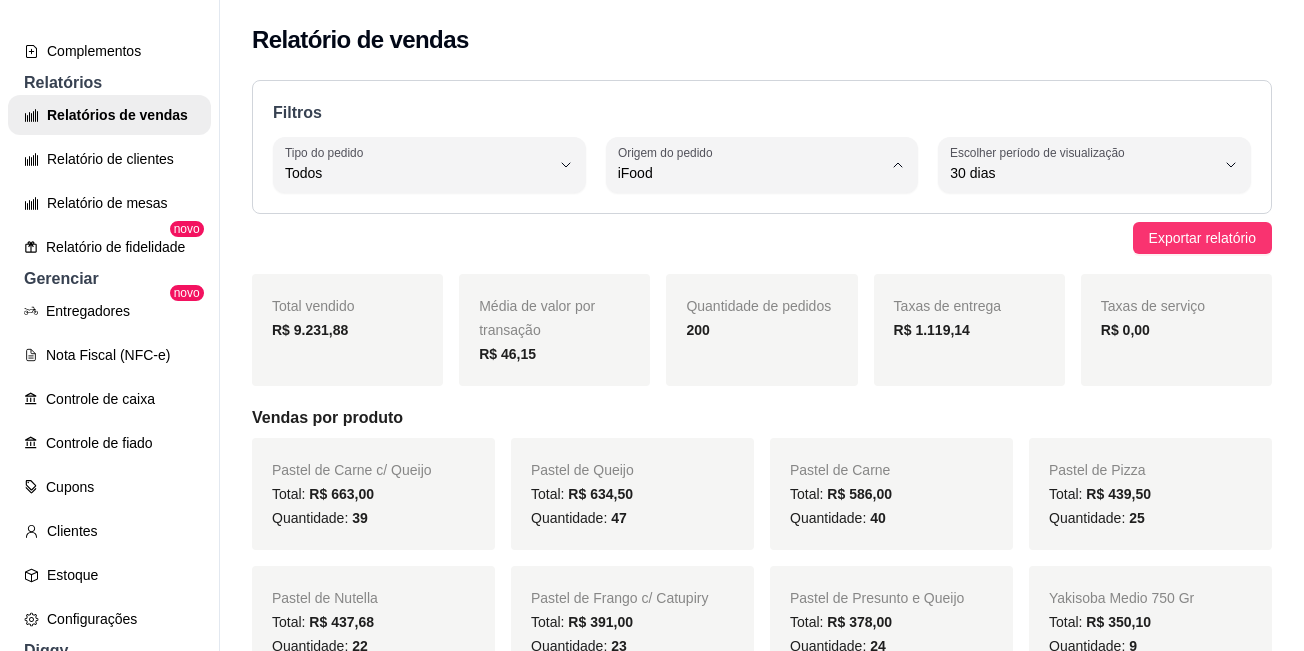 click on "Todas plataformas (Diggy, iFood)" at bounding box center (744, 220) 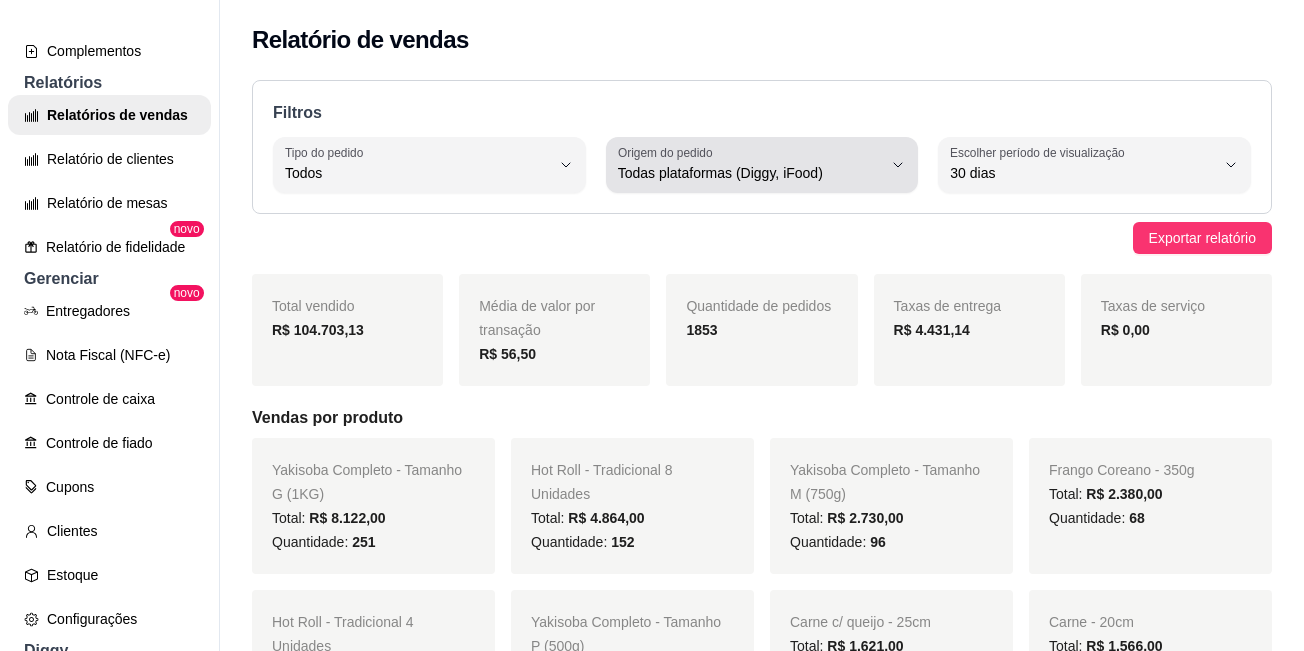 click on "Origem do pedido Todas plataformas (Diggy, iFood)" at bounding box center (762, 165) 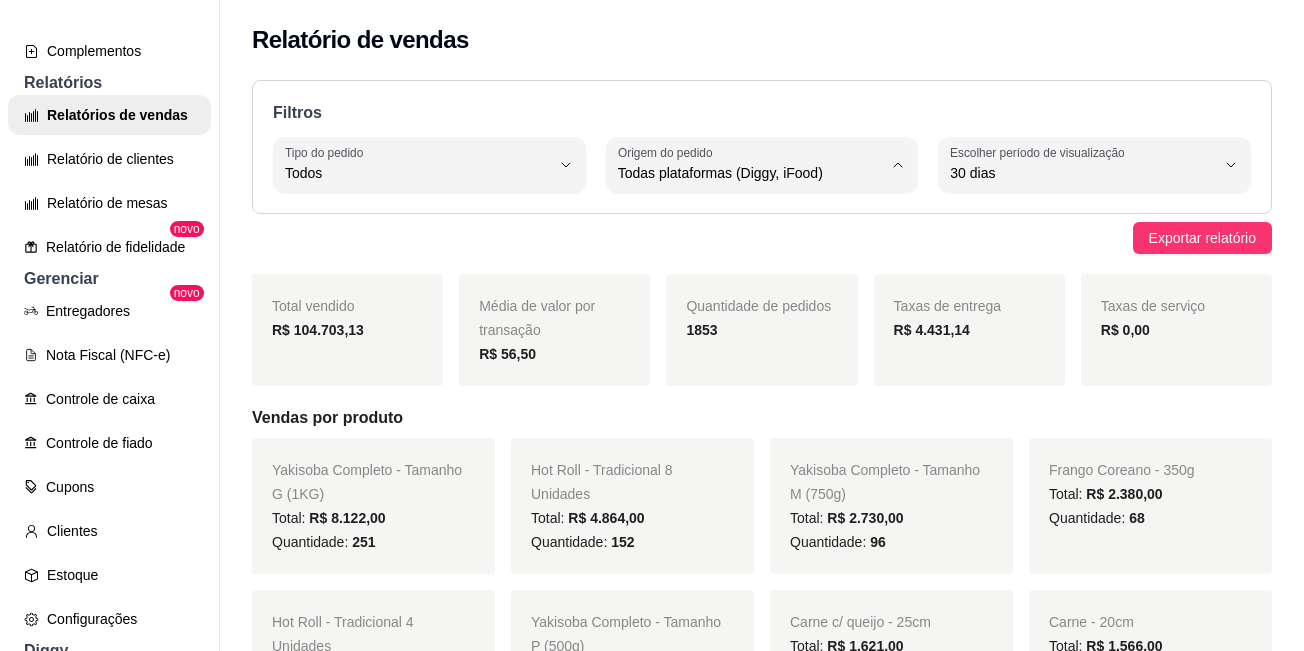 click on "Diggy" at bounding box center [744, 253] 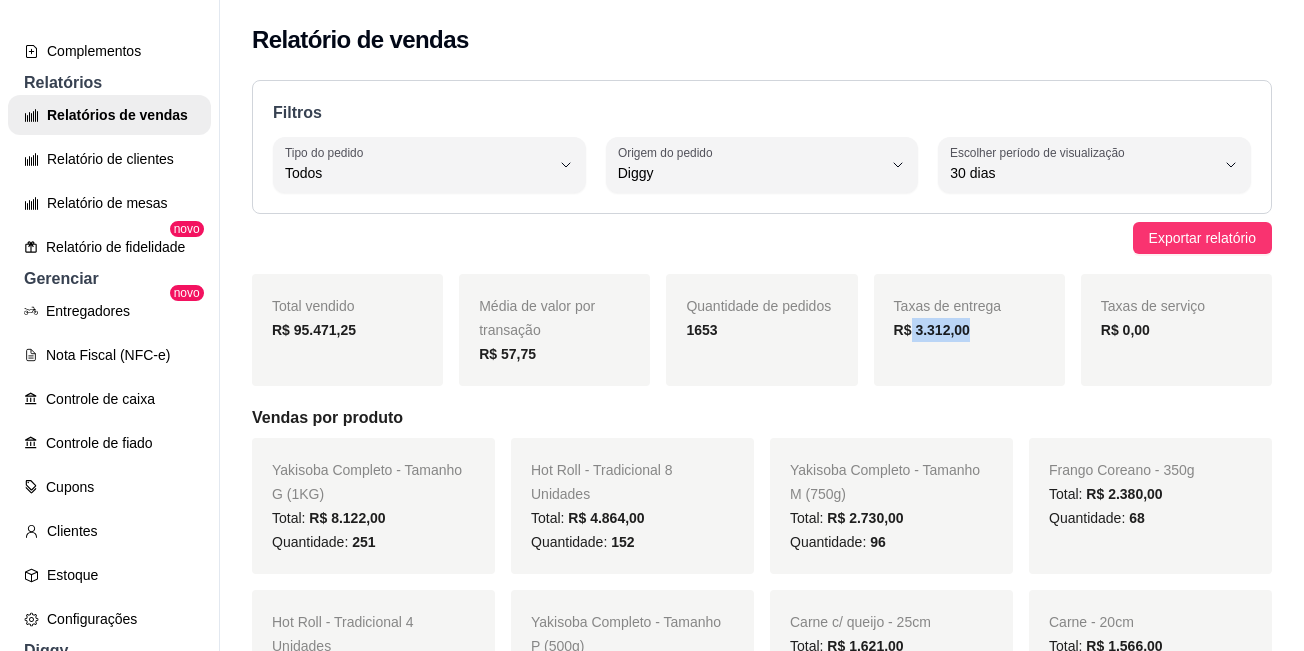 drag, startPoint x: 904, startPoint y: 333, endPoint x: 967, endPoint y: 342, distance: 63.63961 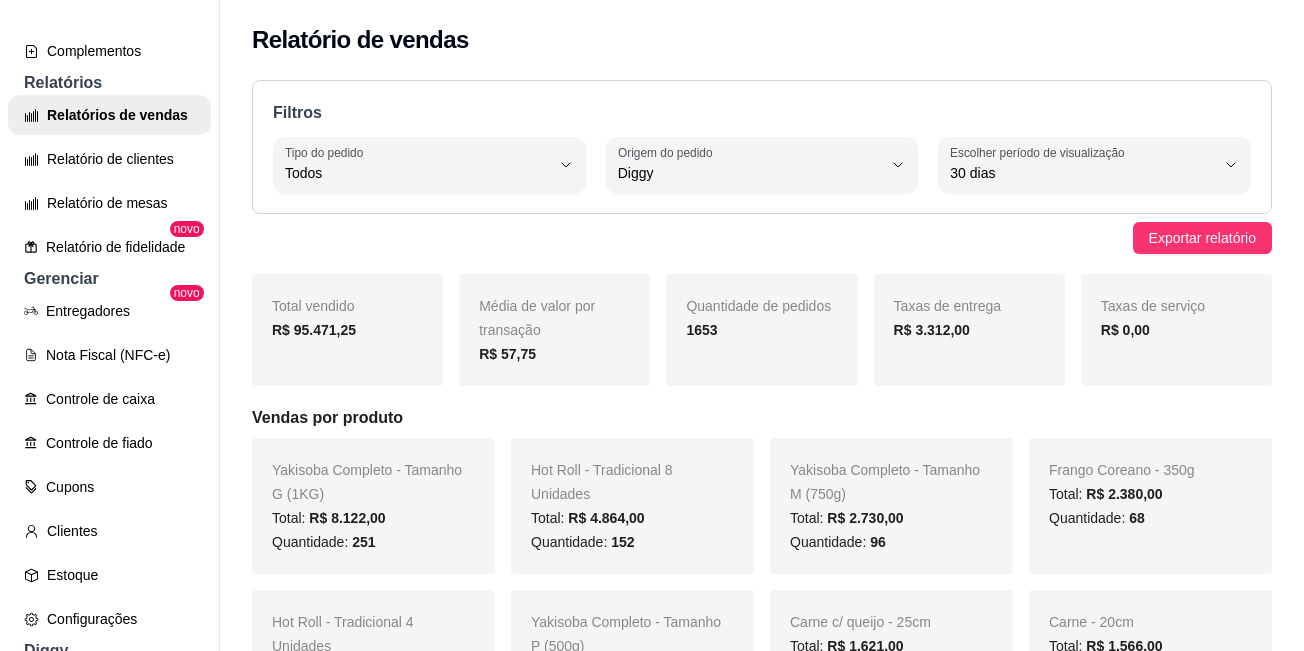 click on "Vendas por produto" at bounding box center [762, 418] 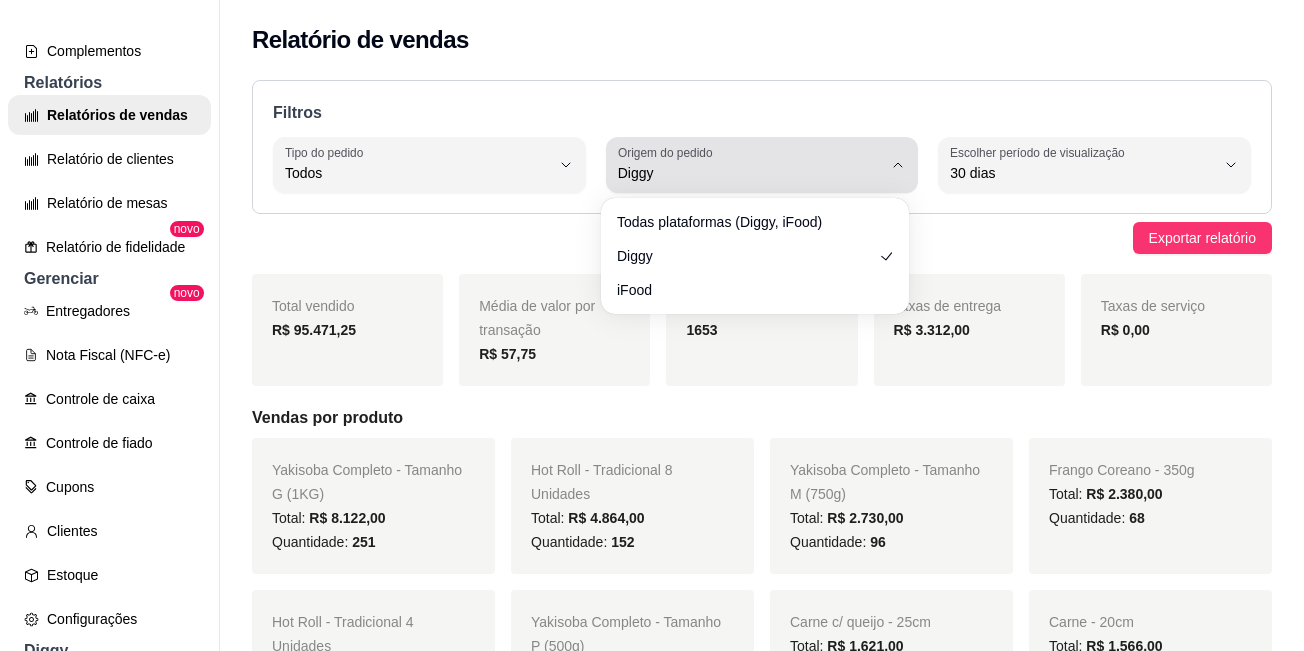 click on "Diggy" at bounding box center [750, 173] 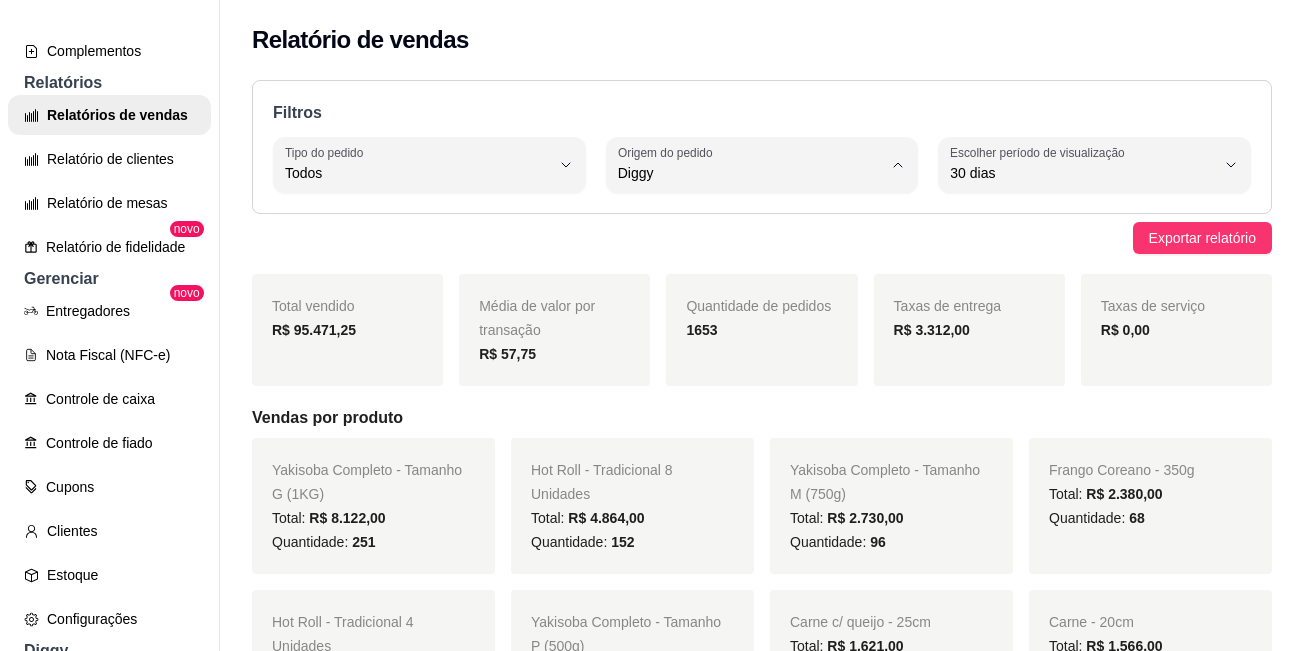 click on "Todas plataformas (Diggy, iFood)" at bounding box center (754, 221) 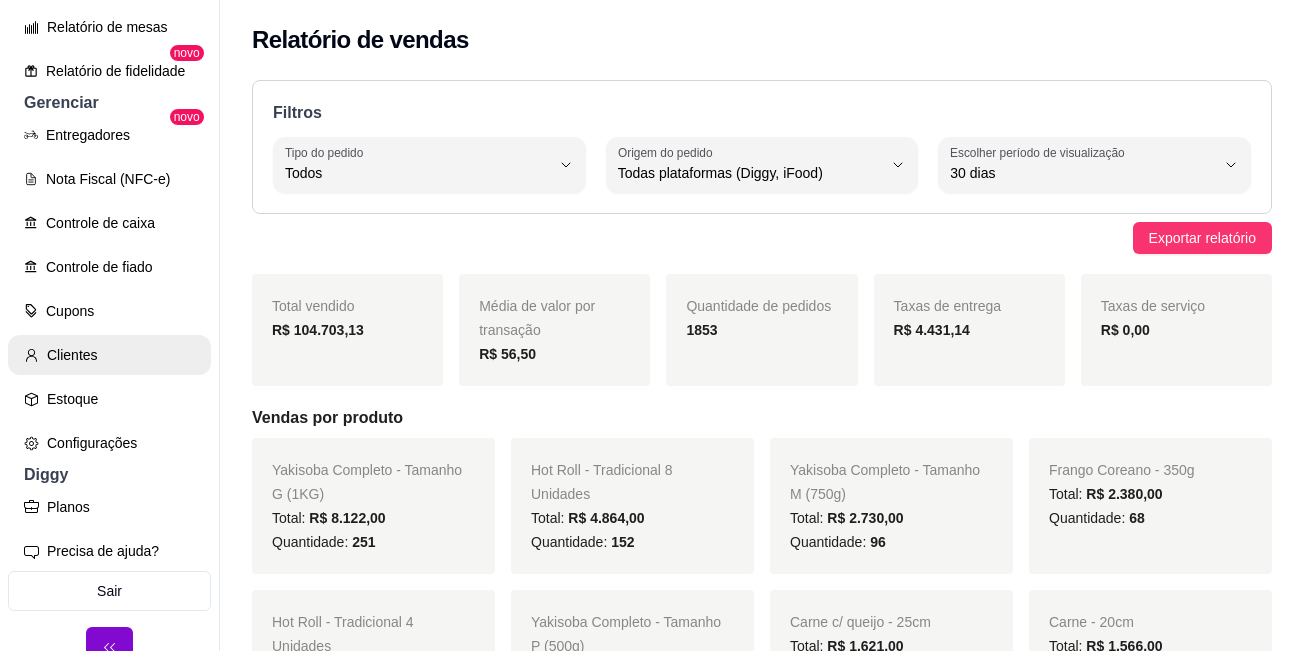 scroll, scrollTop: 779, scrollLeft: 0, axis: vertical 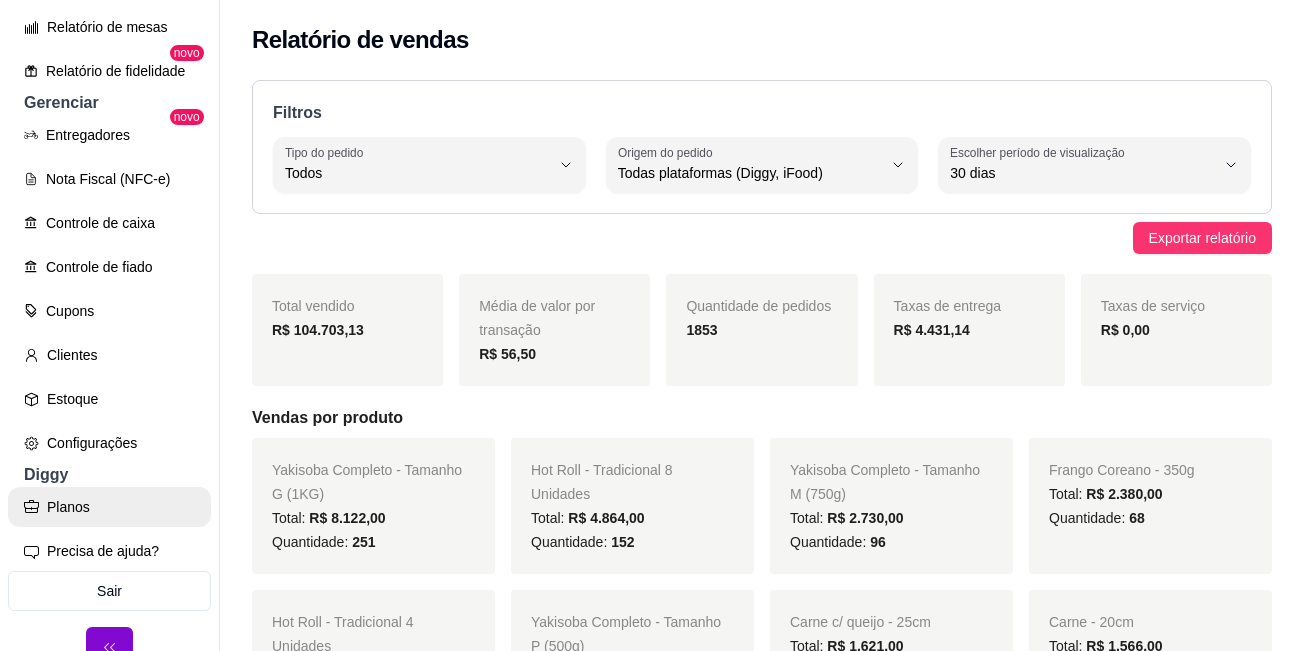 click on "Planos" at bounding box center [109, 507] 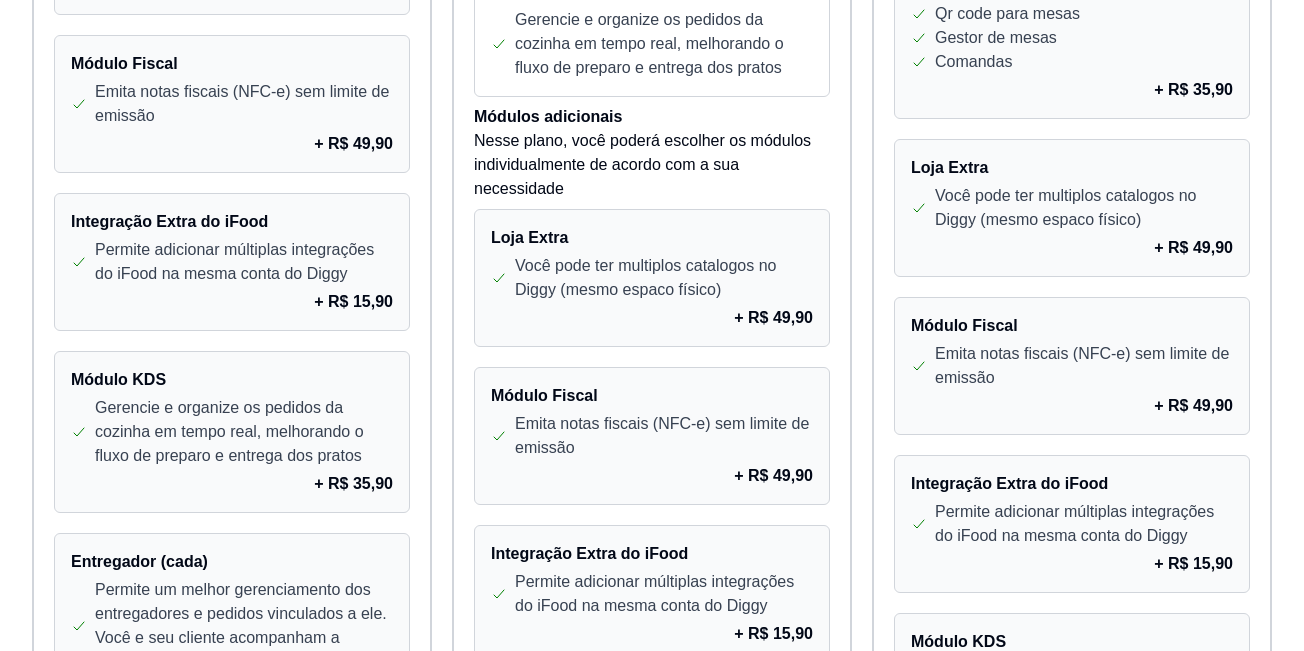 scroll, scrollTop: 1500, scrollLeft: 0, axis: vertical 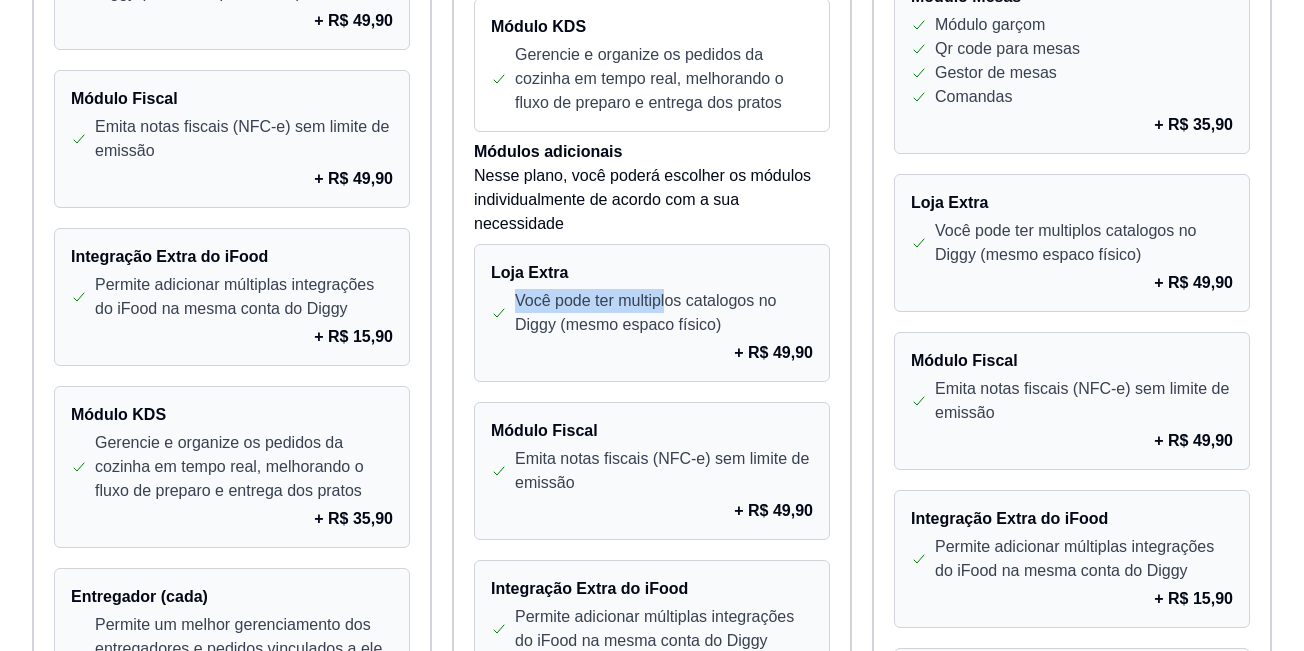 drag, startPoint x: 515, startPoint y: 280, endPoint x: 668, endPoint y: 272, distance: 153.20901 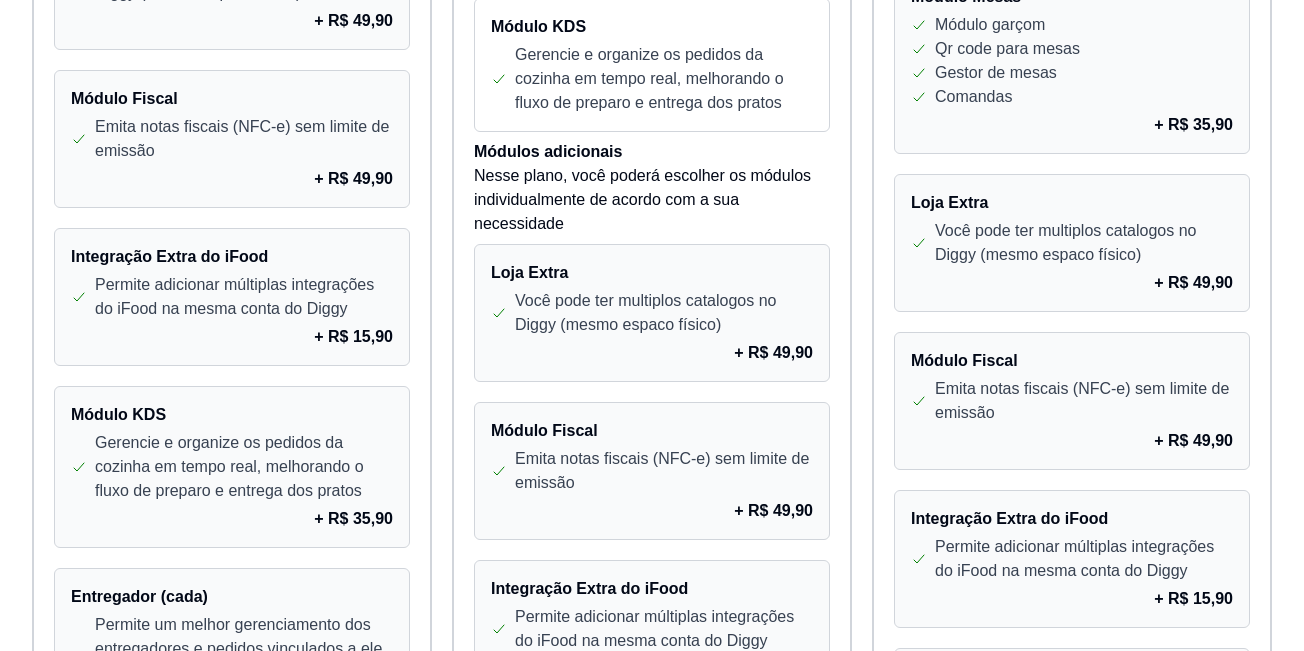 click on "Nesse plano, você poderá escolher os módulos individualmente de acordo com a sua necessidade" at bounding box center (652, 200) 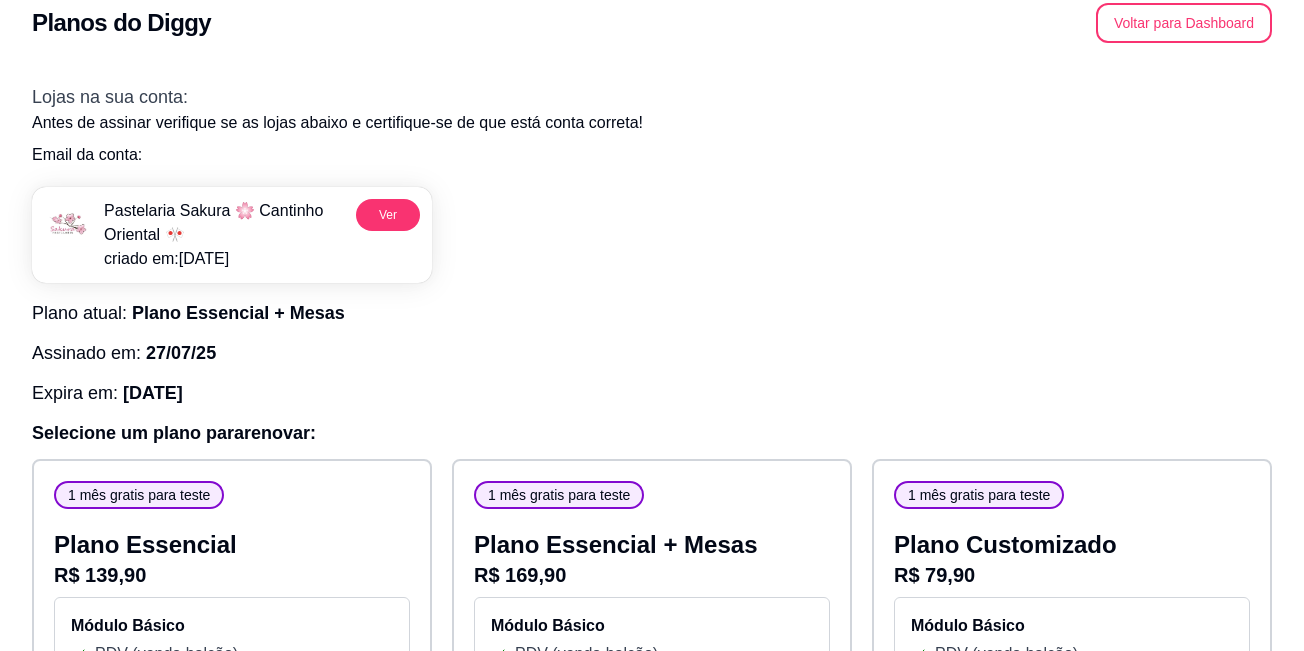 scroll, scrollTop: 0, scrollLeft: 0, axis: both 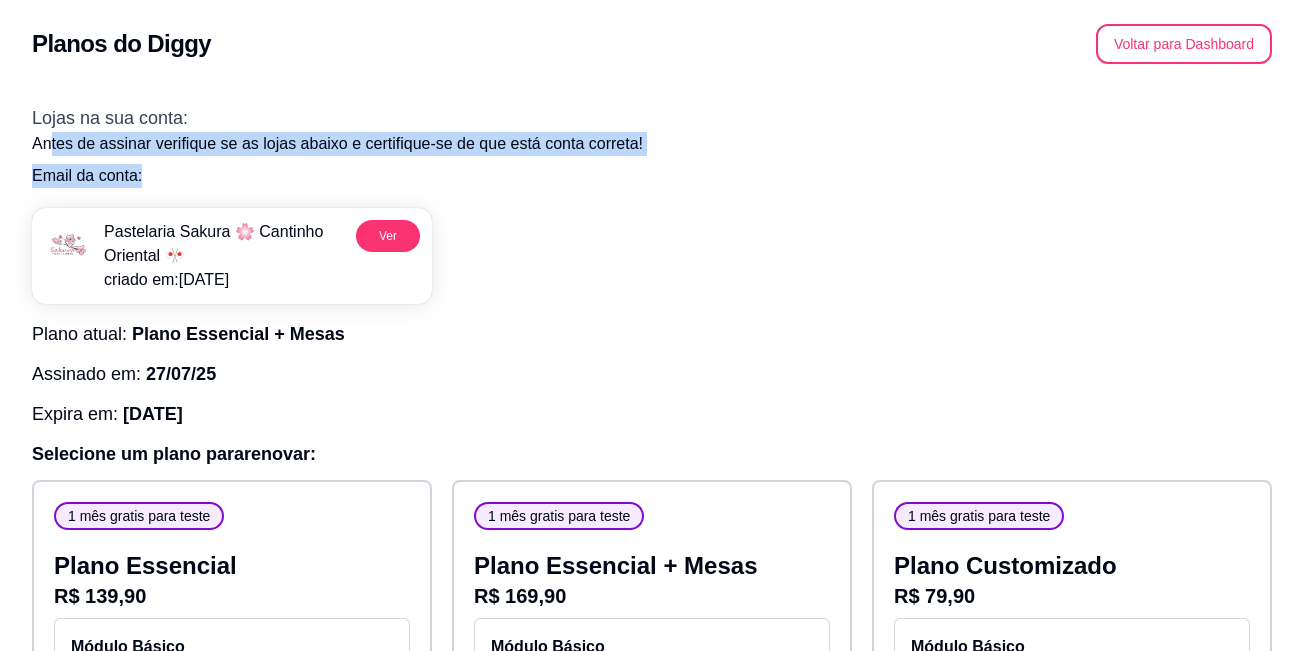 drag, startPoint x: 54, startPoint y: 143, endPoint x: 678, endPoint y: 158, distance: 624.18024 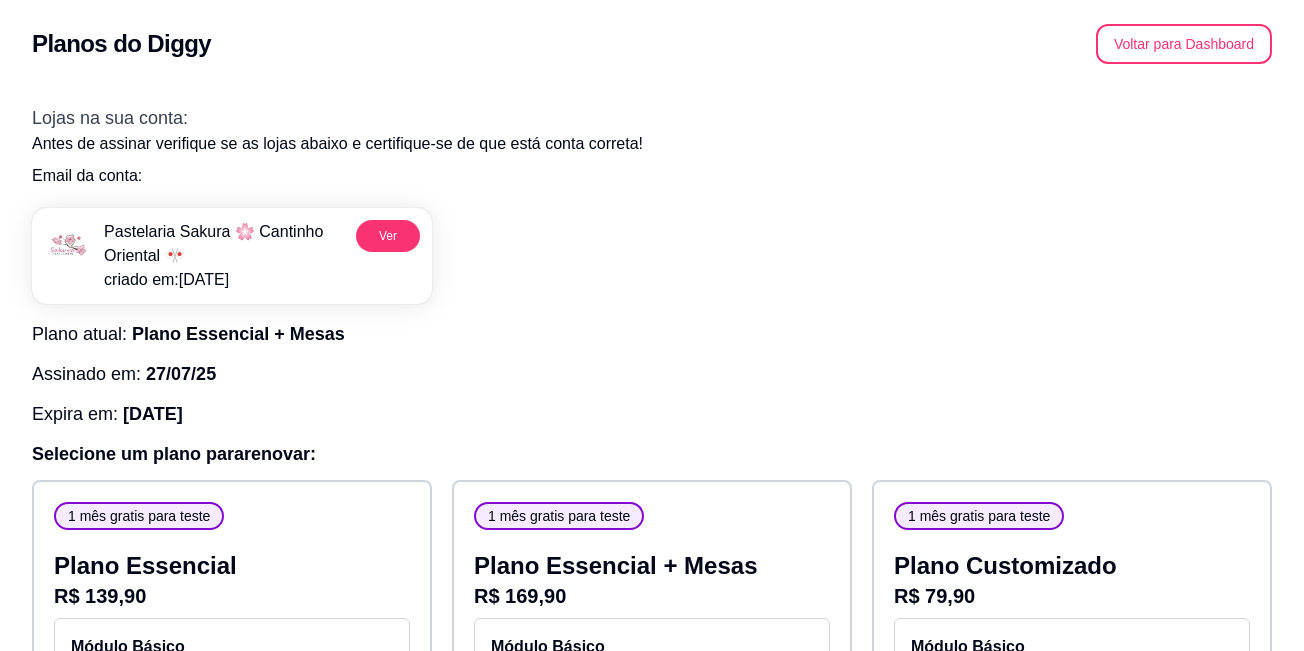 drag, startPoint x: 944, startPoint y: 282, endPoint x: 887, endPoint y: 212, distance: 90.27181 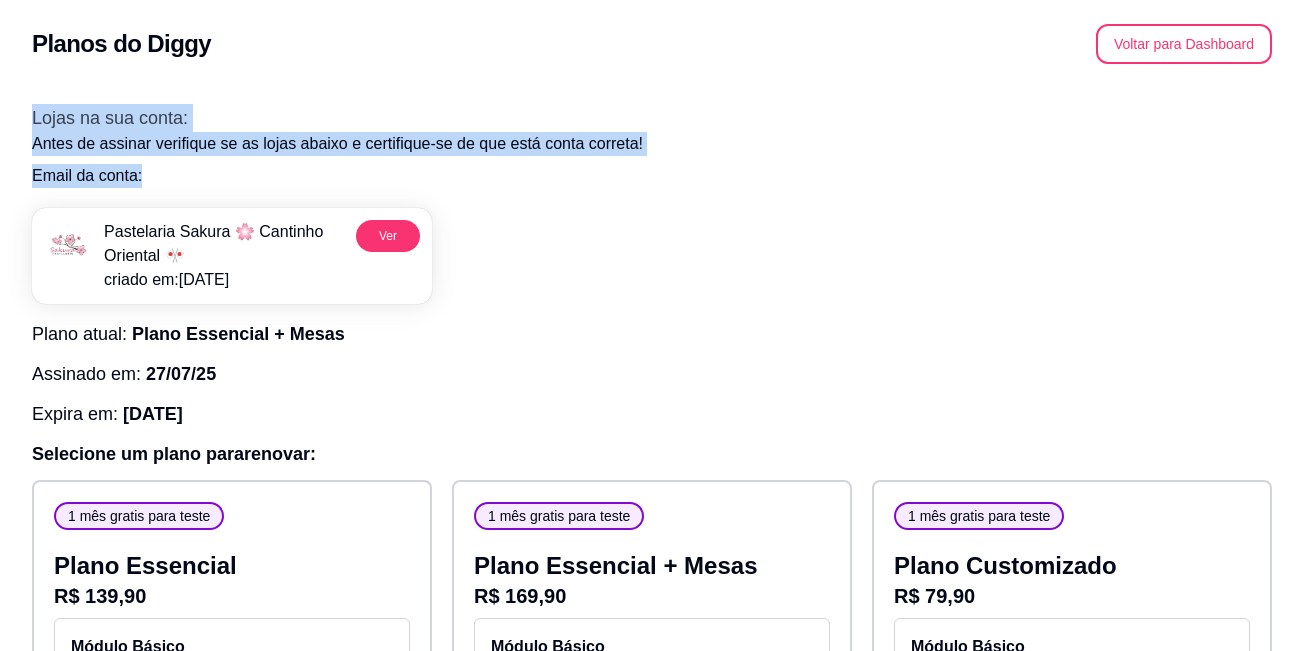 drag, startPoint x: 28, startPoint y: 120, endPoint x: 190, endPoint y: 177, distance: 171.73526 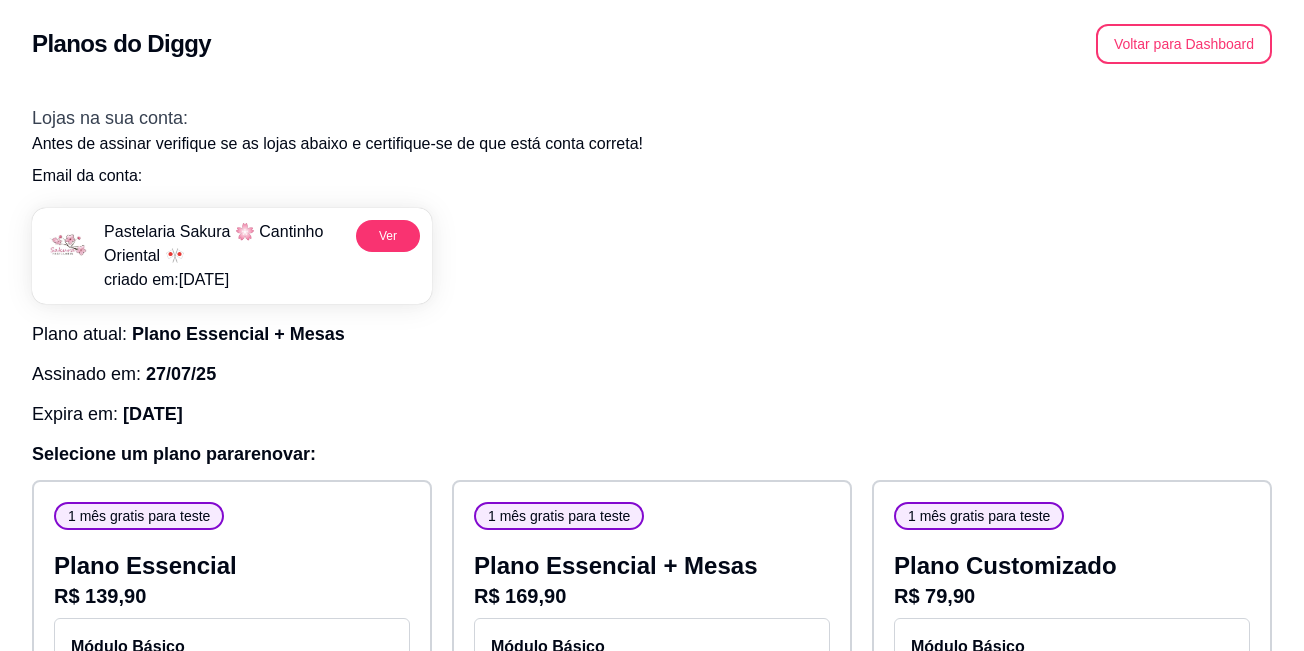 click on "Pastelaria Sakura 🌸 Cantinho Oriental 🎌 criado em:  14/08/22 Ver" at bounding box center [652, 248] 